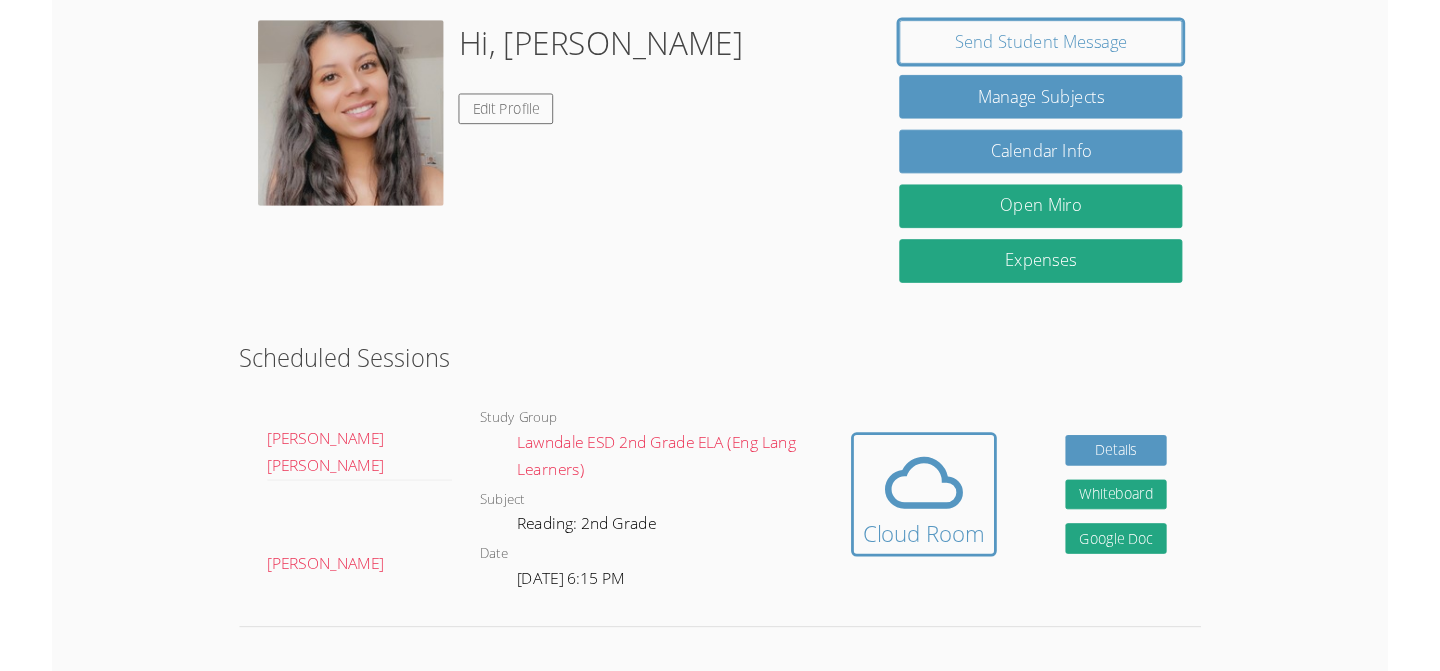 scroll, scrollTop: 181, scrollLeft: 0, axis: vertical 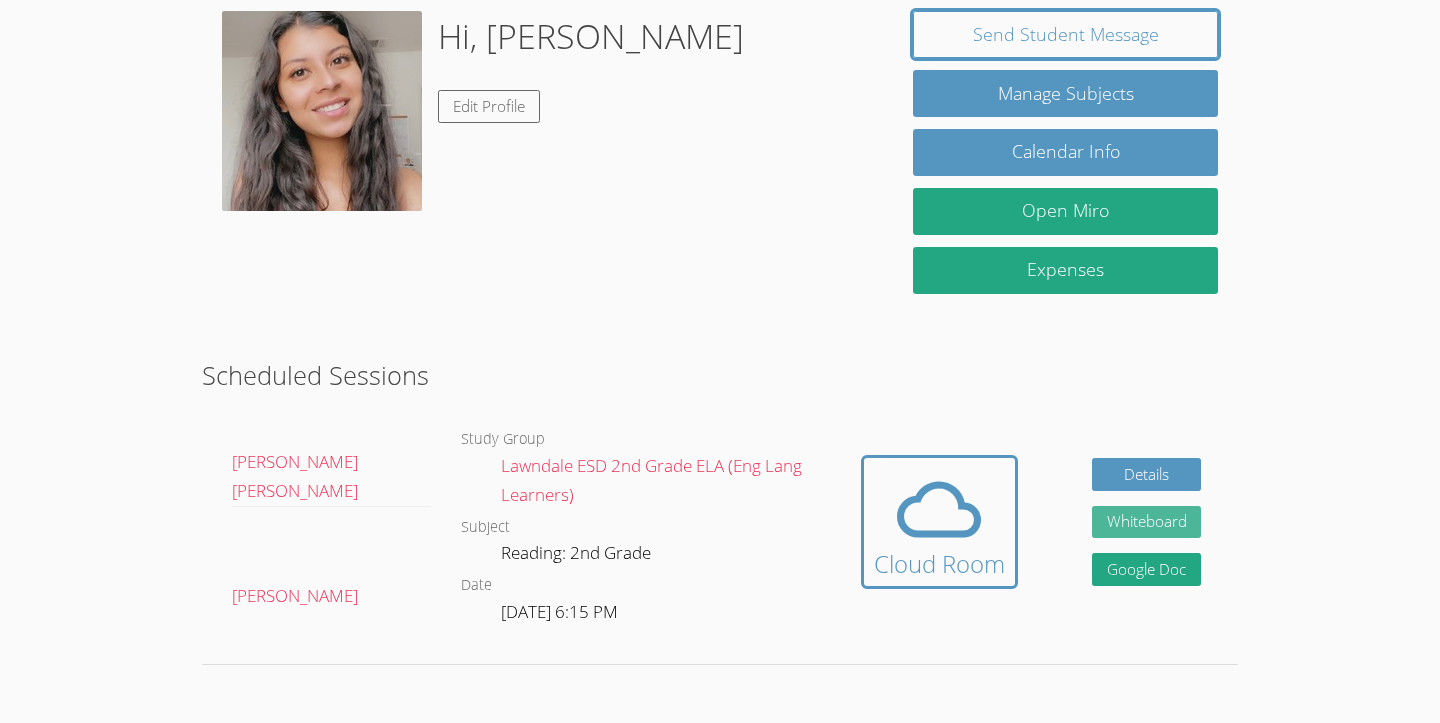 click on "Whiteboard" at bounding box center [1147, 522] 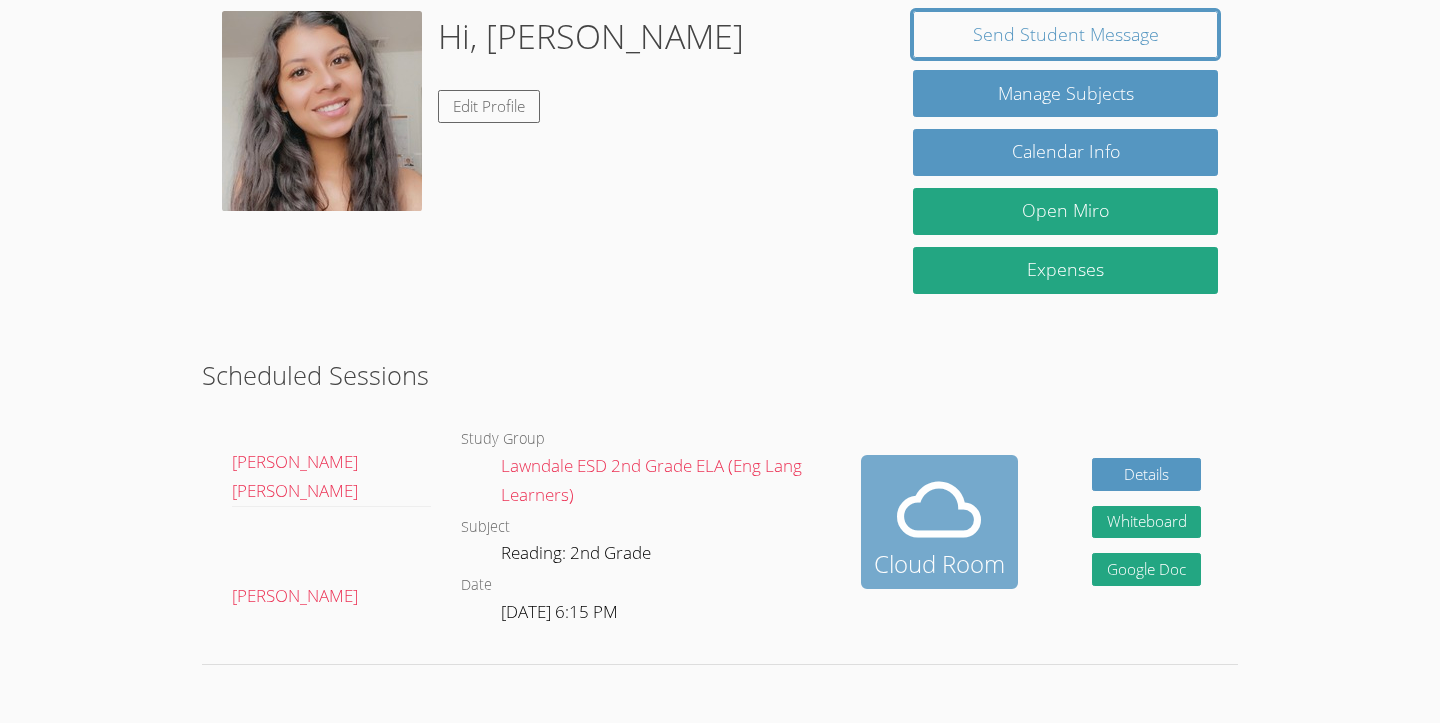 click at bounding box center (939, 510) 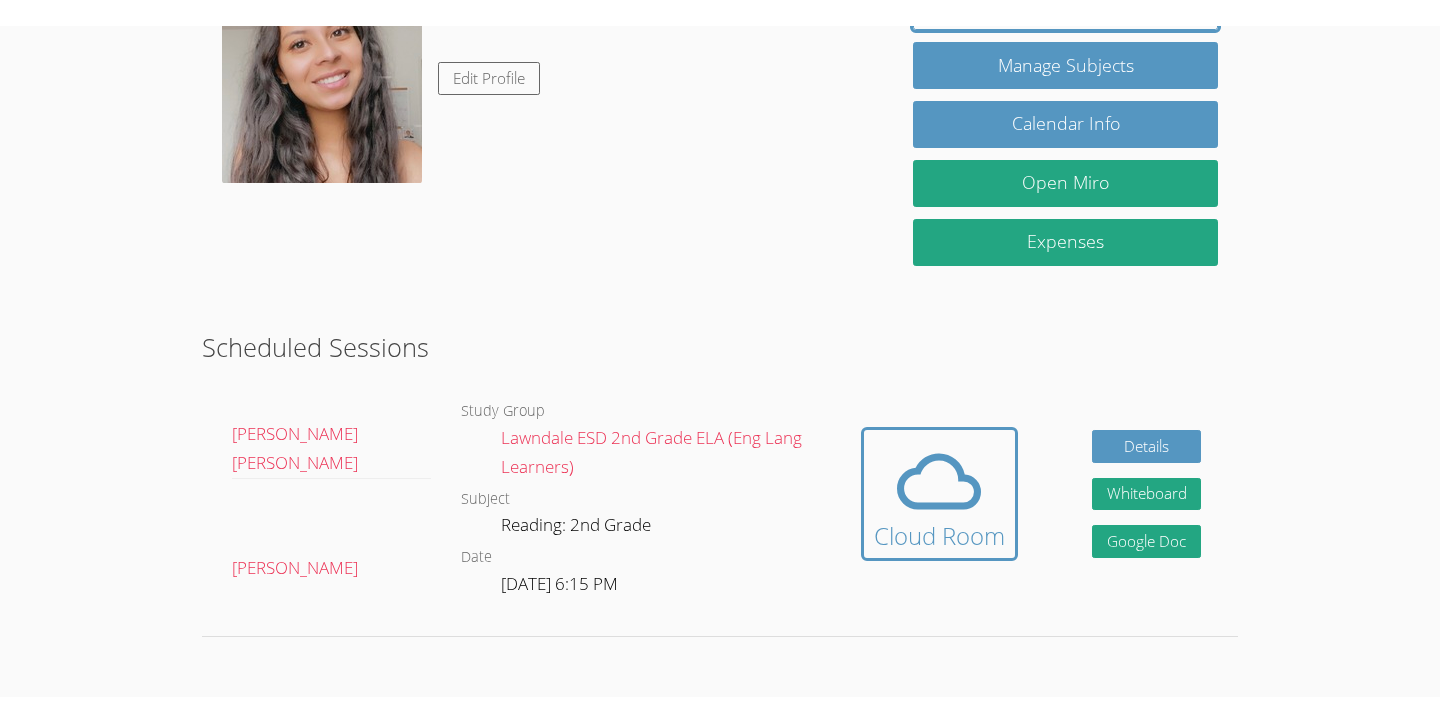 scroll, scrollTop: 0, scrollLeft: 0, axis: both 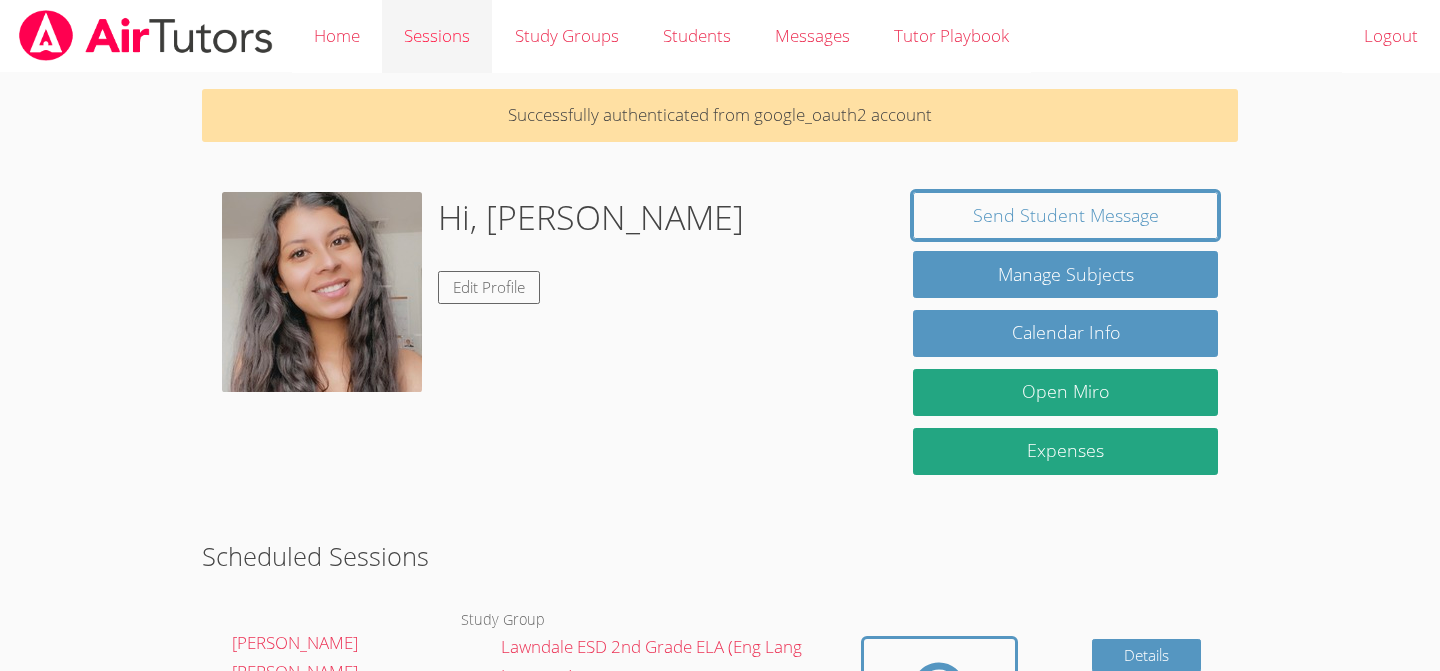 click on "Sessions" at bounding box center (437, 36) 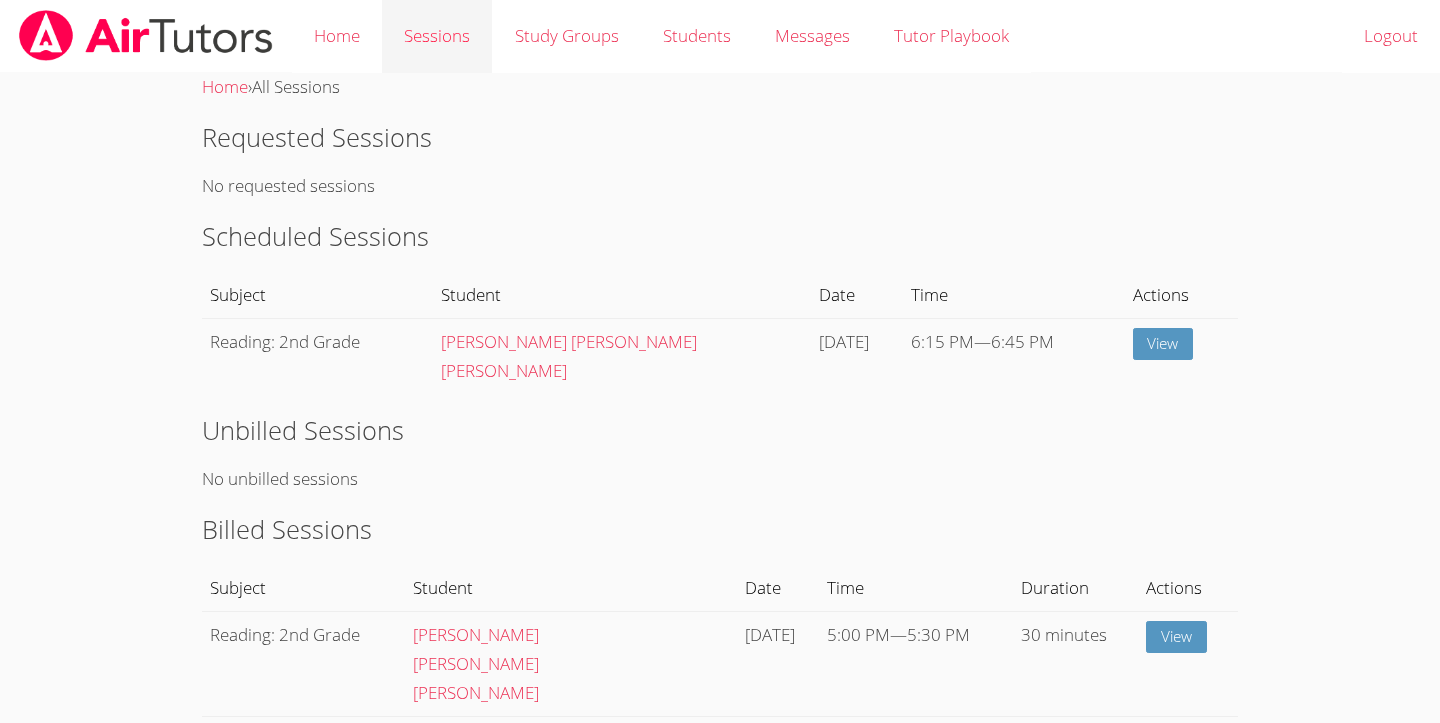 click on "Sessions" at bounding box center (437, 36) 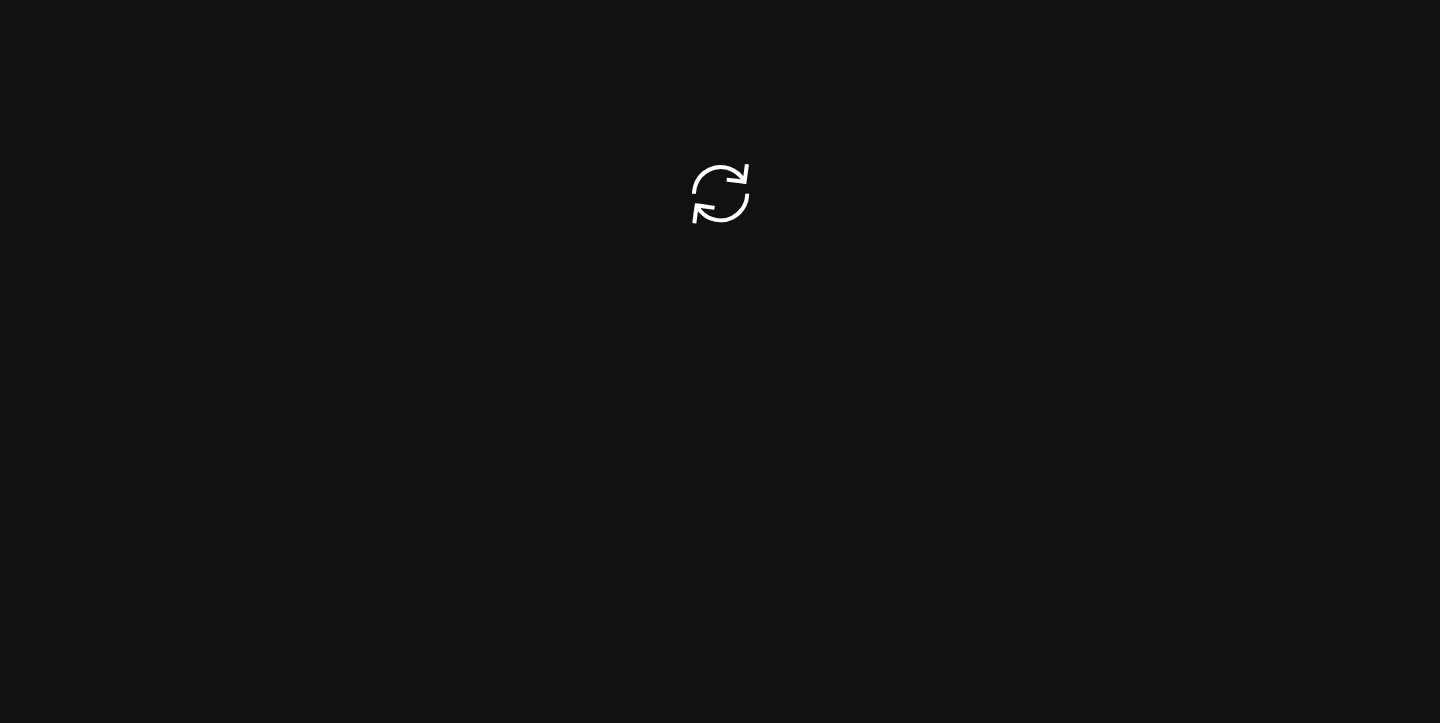 scroll, scrollTop: 0, scrollLeft: 0, axis: both 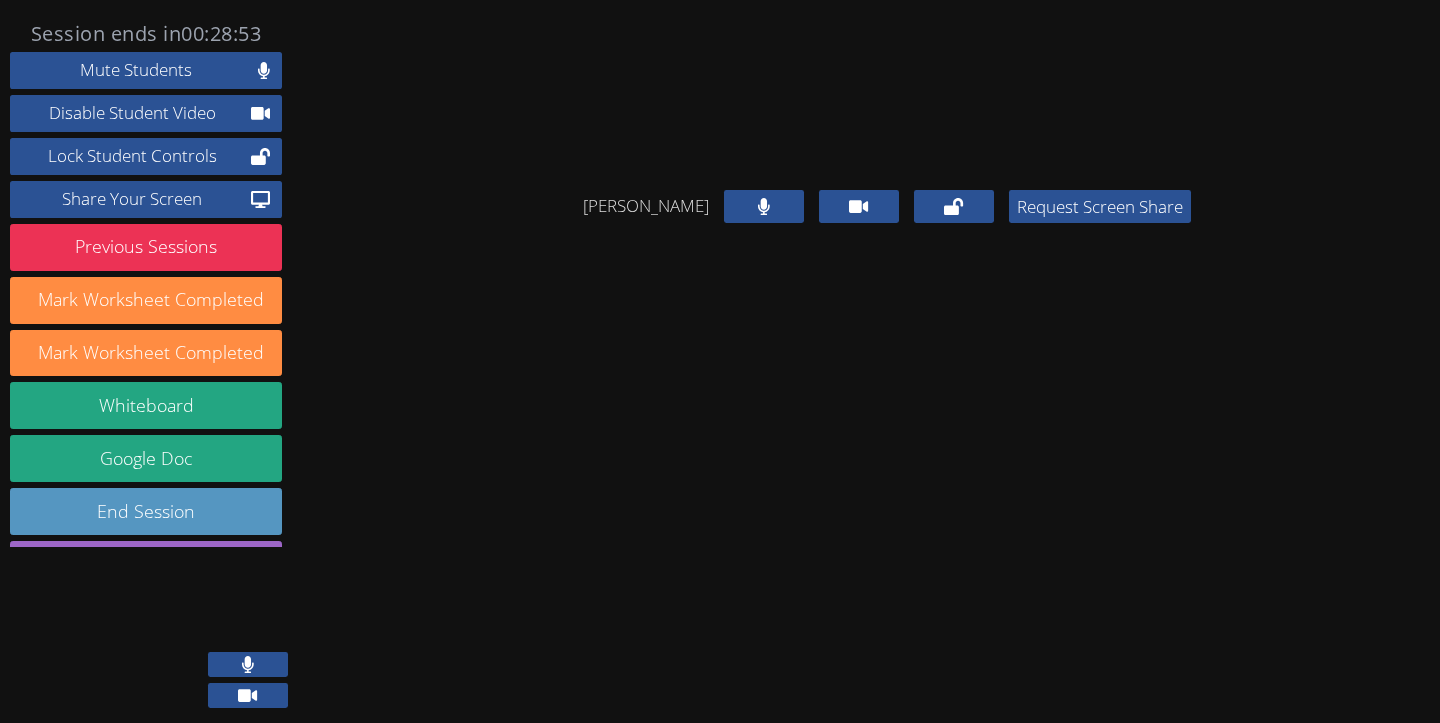 click at bounding box center [248, 664] 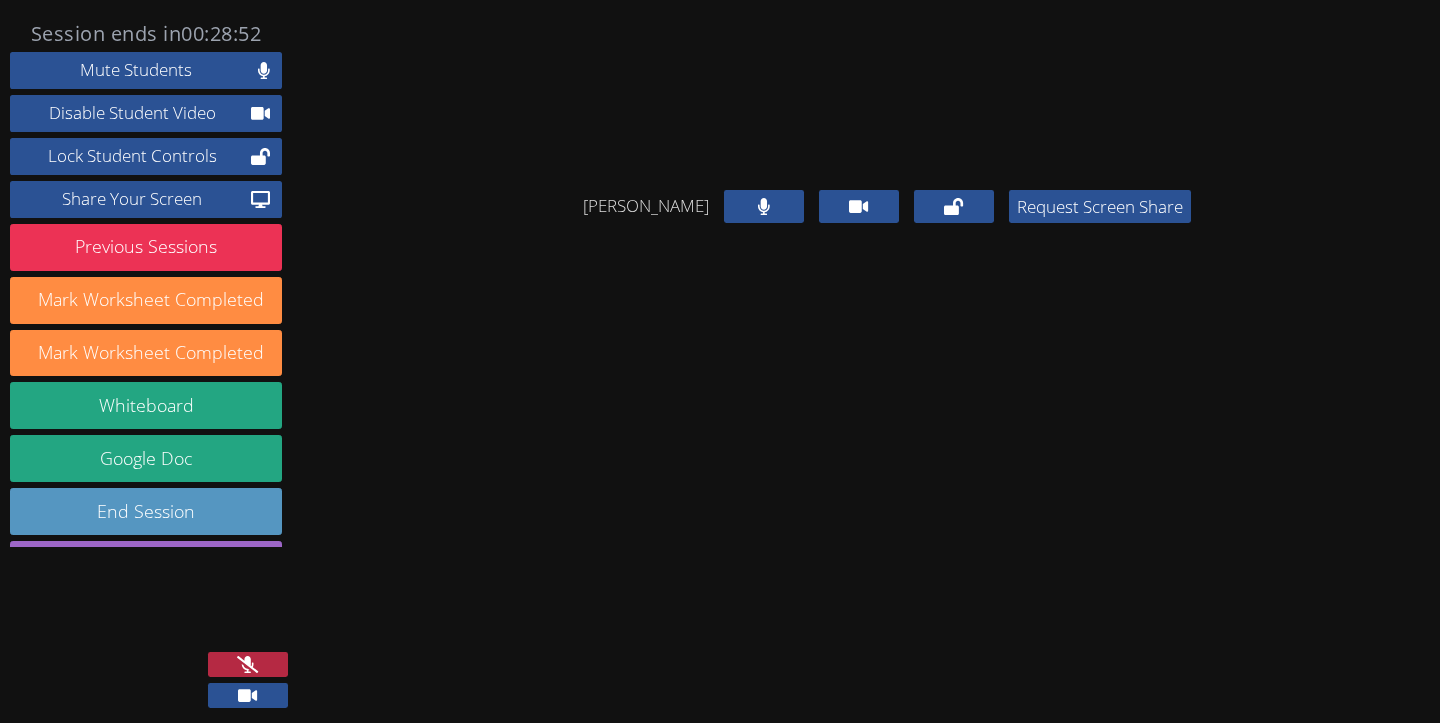 click 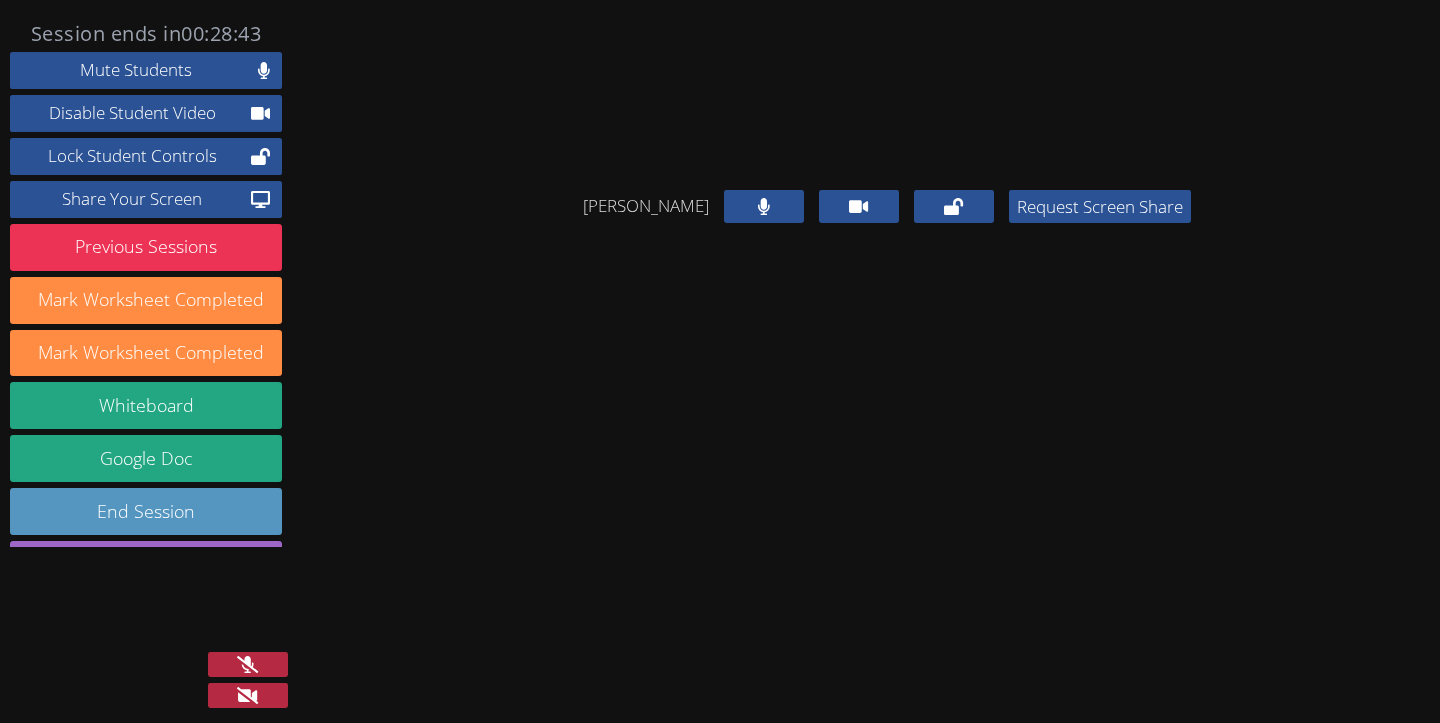 click at bounding box center (248, 664) 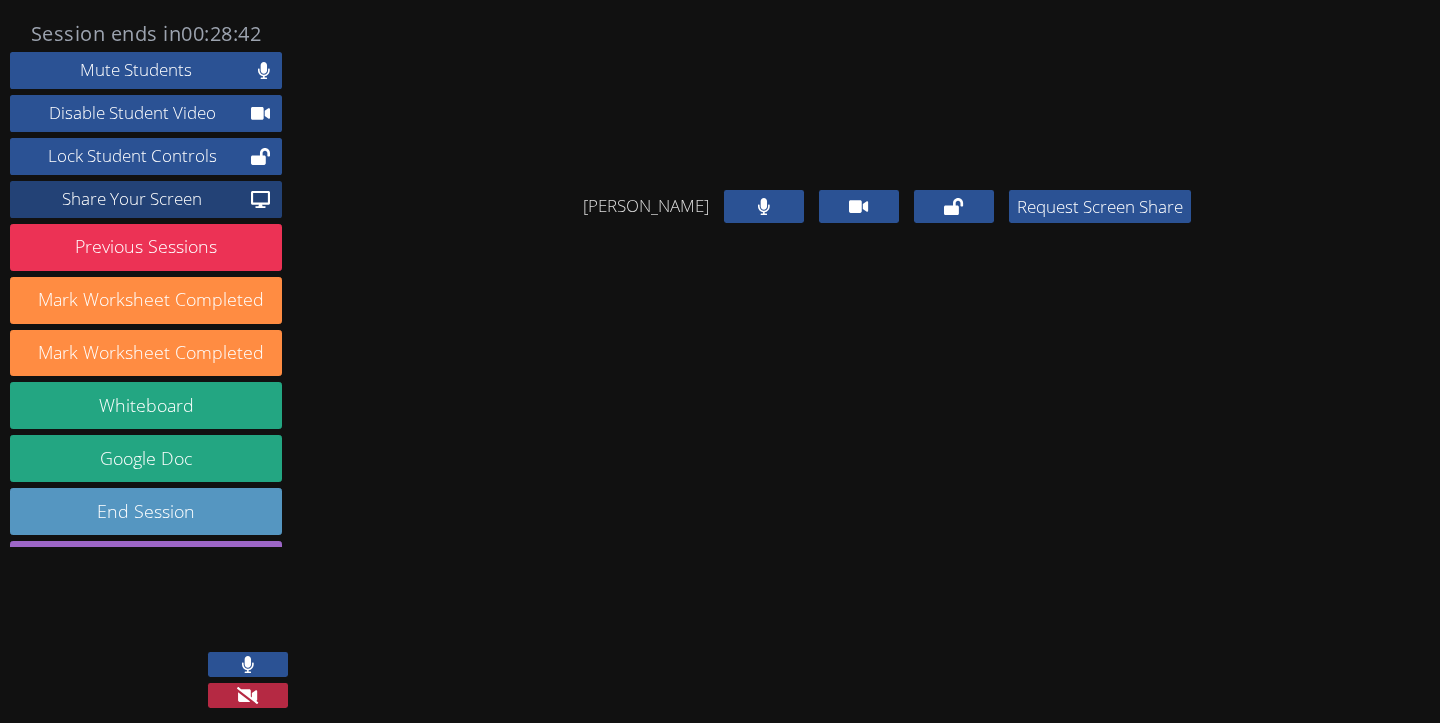 click on "Share Your Screen" at bounding box center (146, 199) 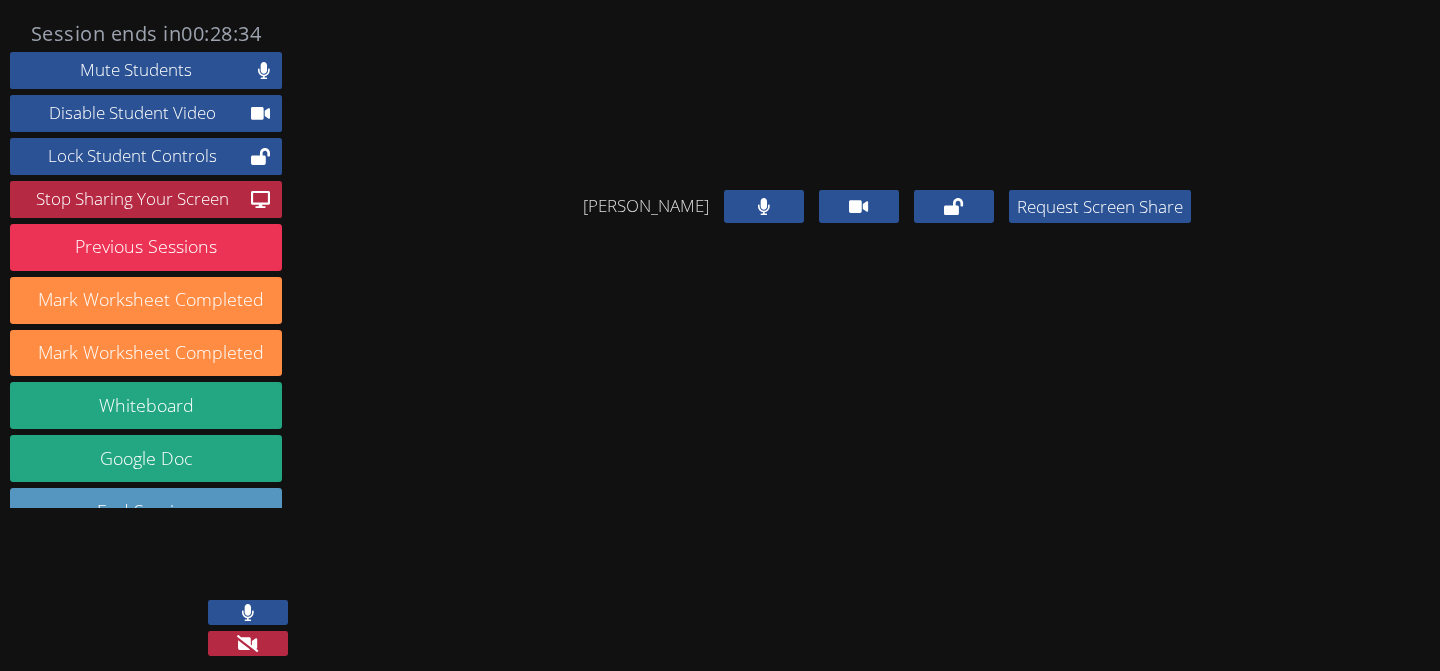 click at bounding box center (248, 643) 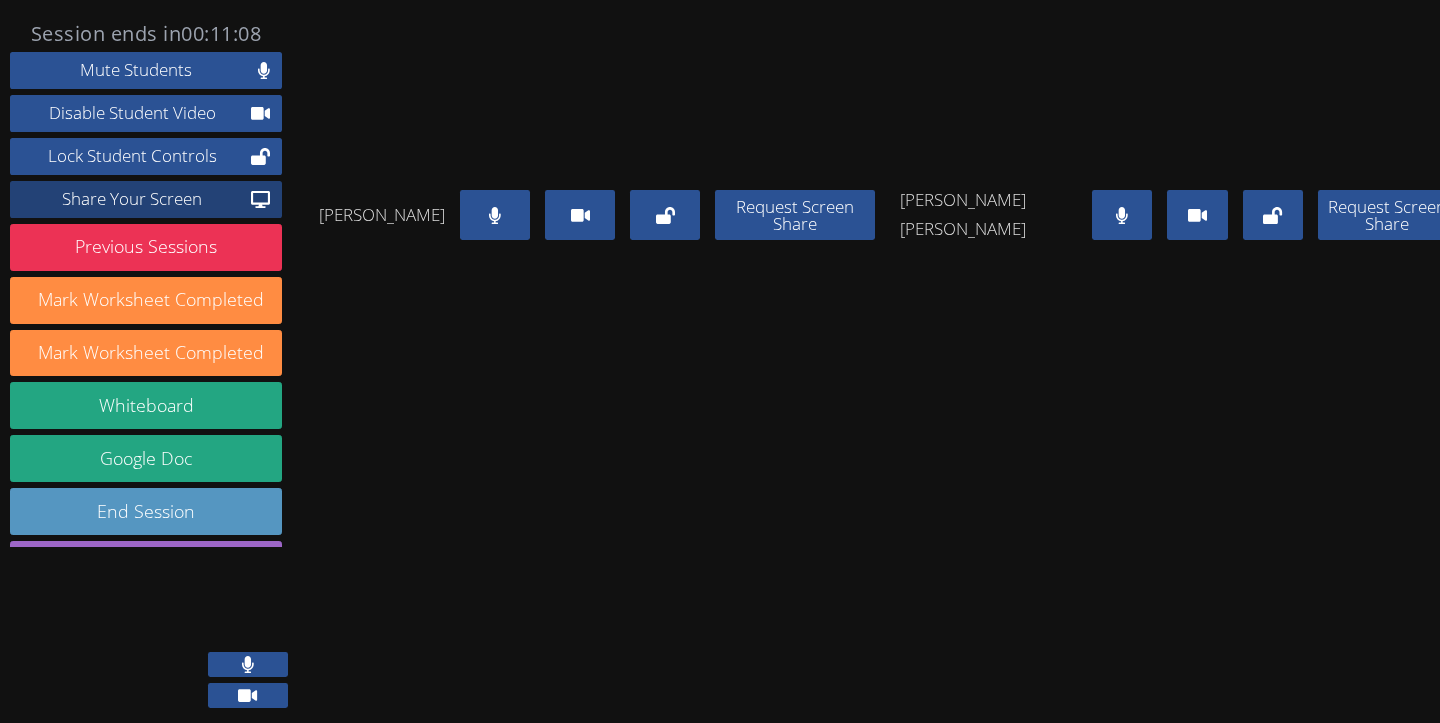 click on "Share Your Screen" at bounding box center (132, 199) 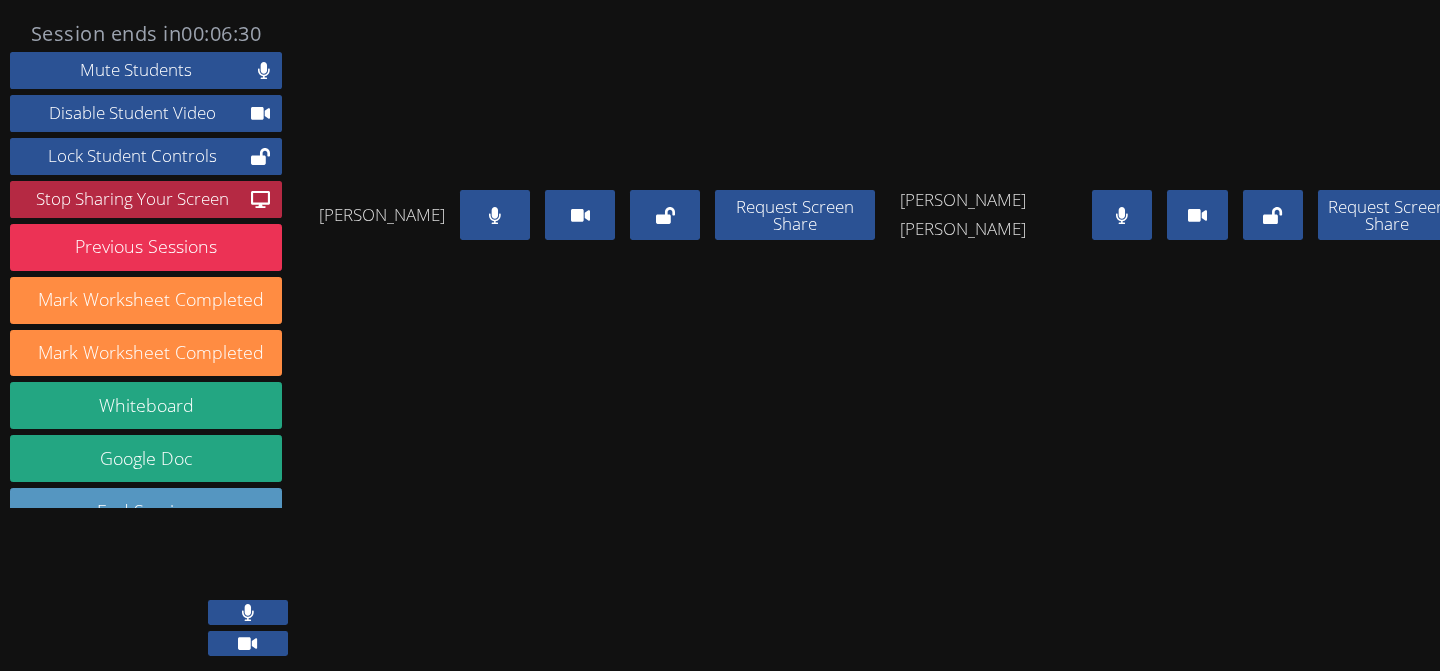 click at bounding box center (248, 612) 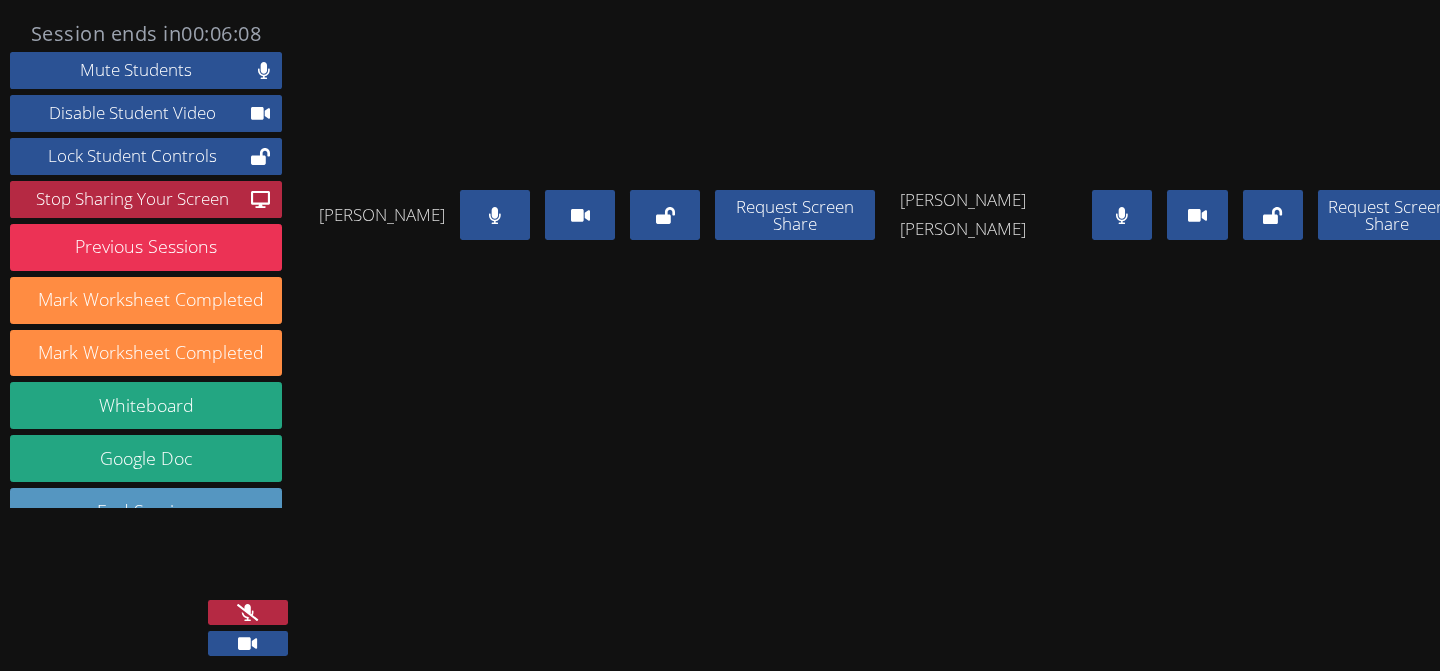 click at bounding box center (248, 612) 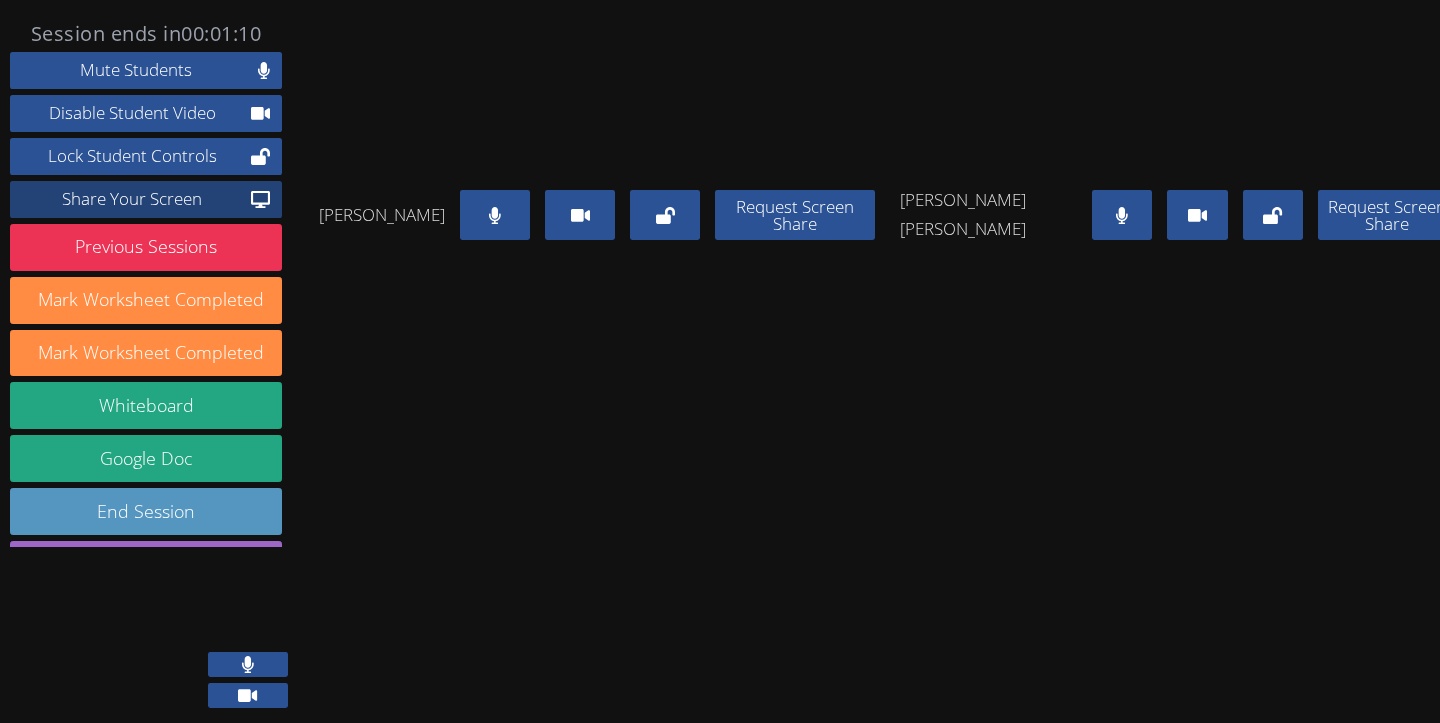 scroll, scrollTop: 47, scrollLeft: 0, axis: vertical 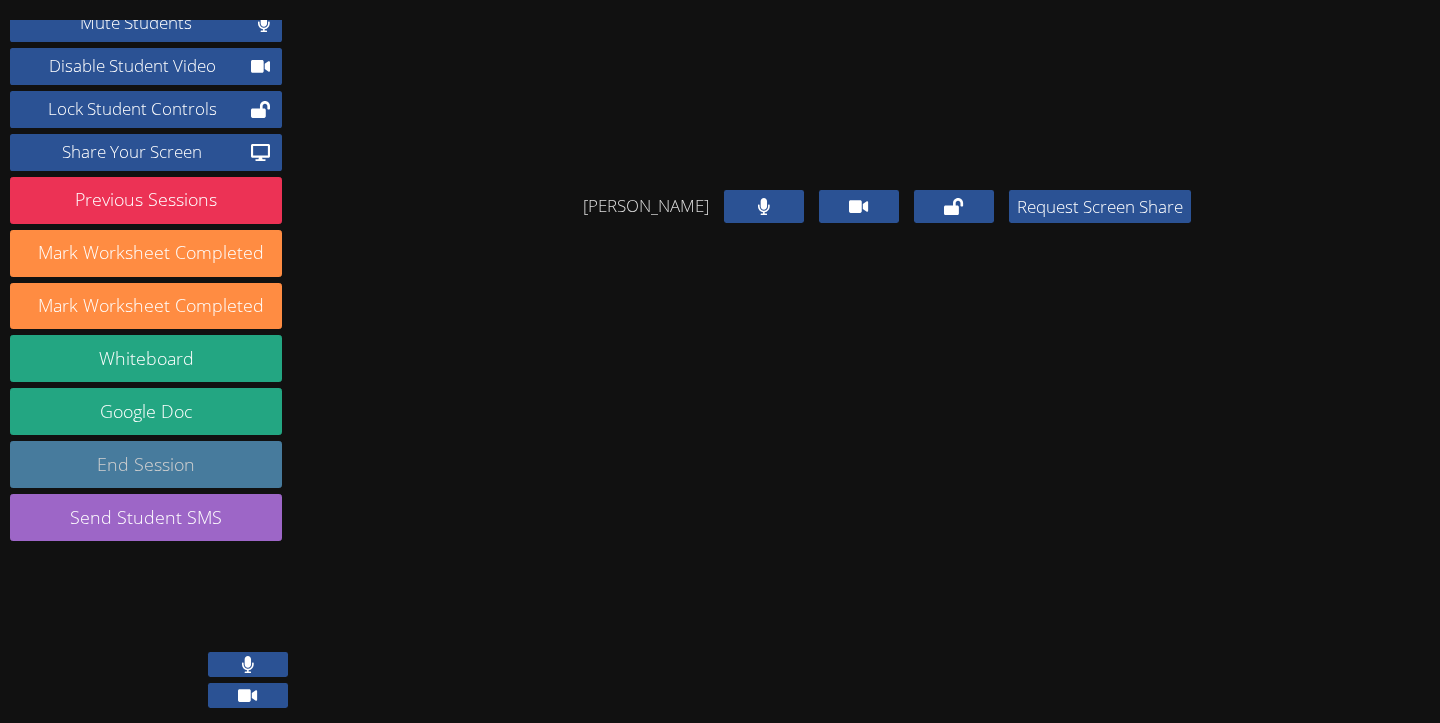click on "End Session" at bounding box center [146, 464] 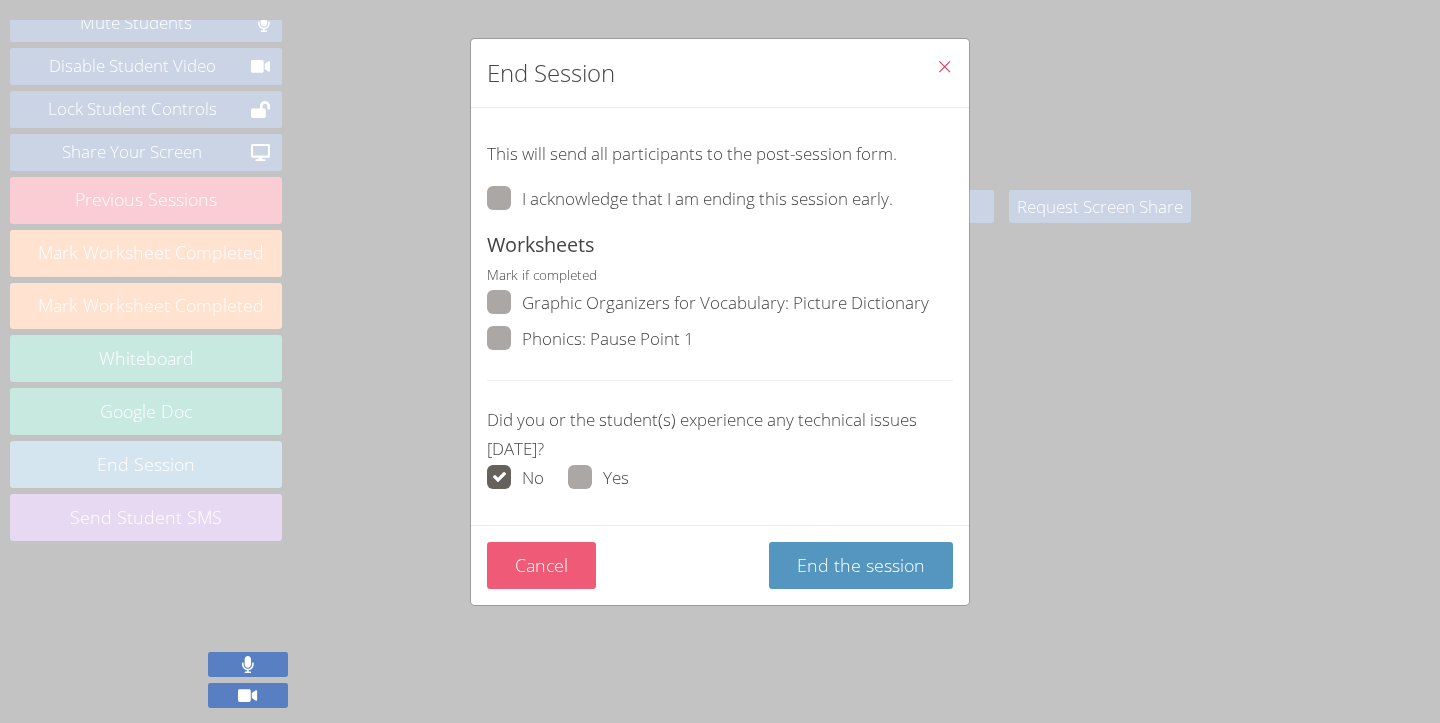 click on "Cancel" at bounding box center (541, 565) 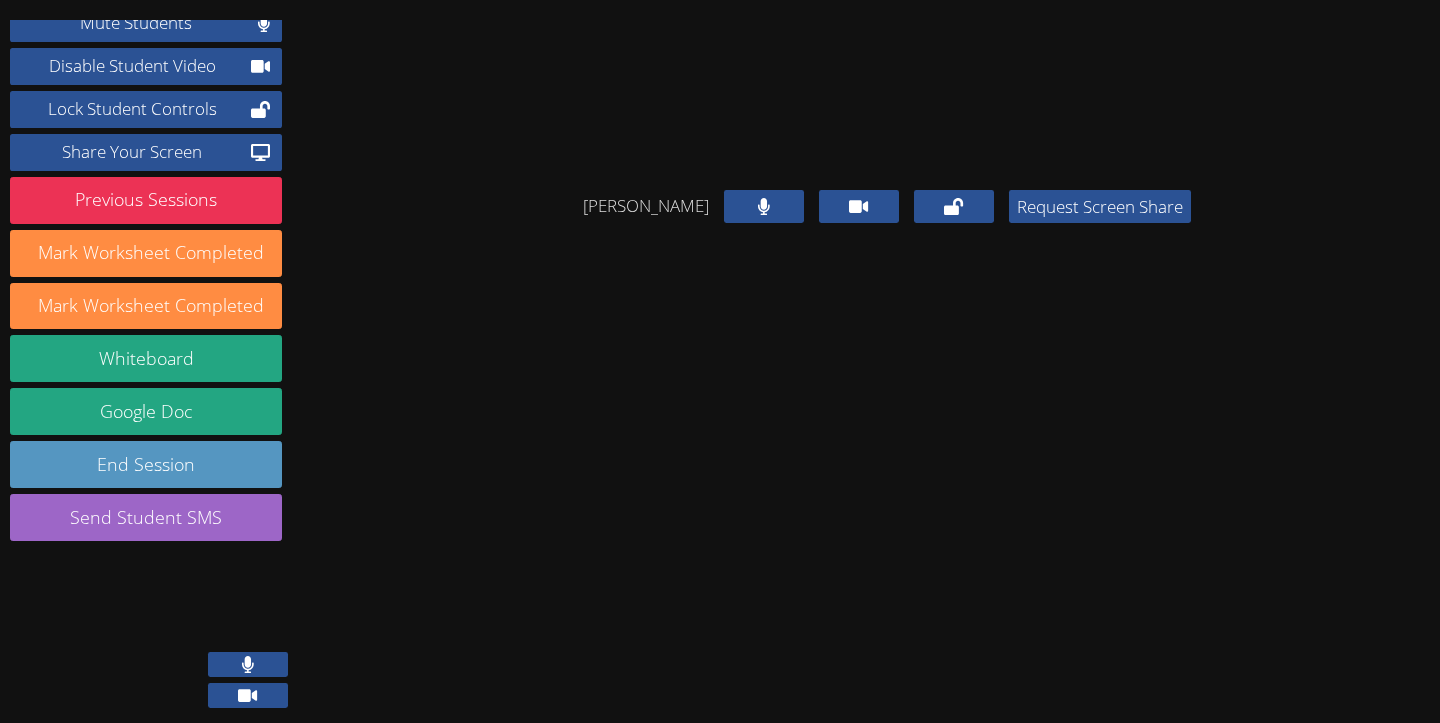 click at bounding box center (248, 664) 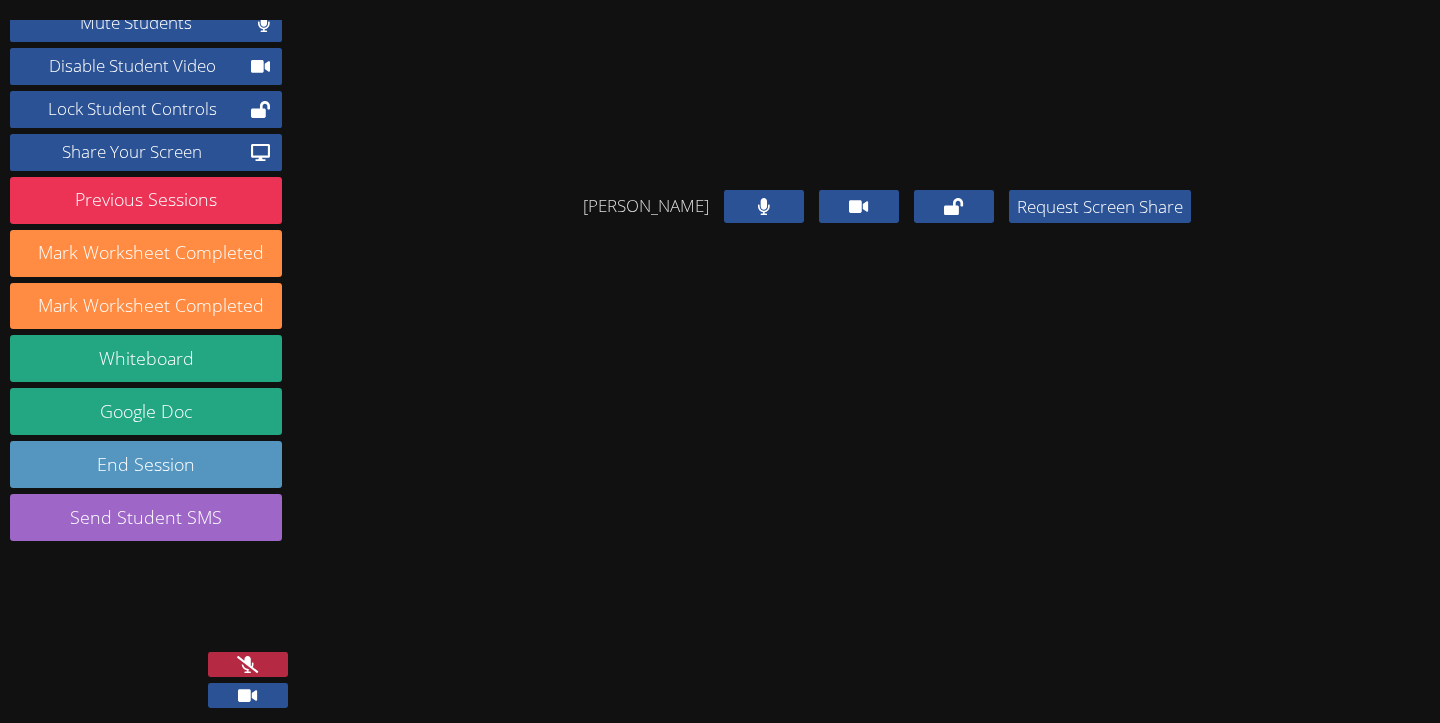 click at bounding box center [248, 695] 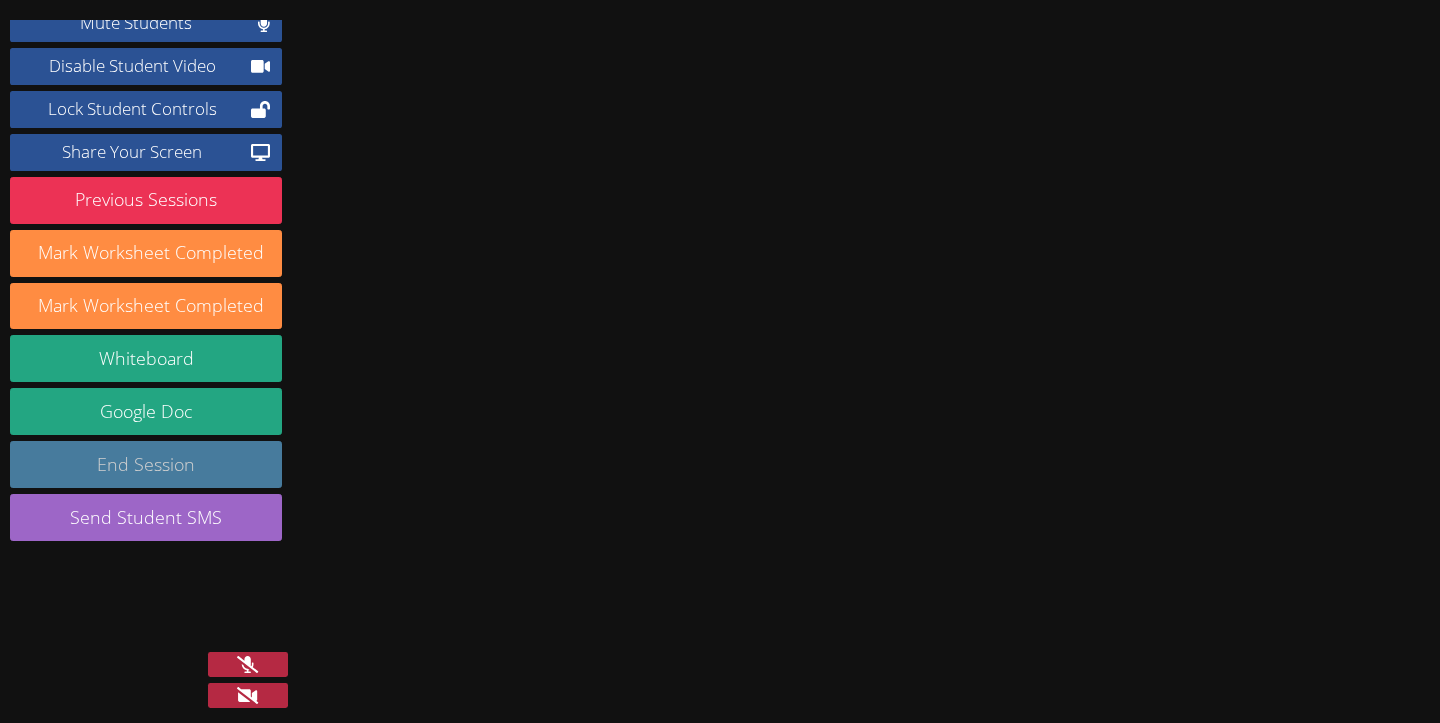 click on "End Session" at bounding box center (146, 464) 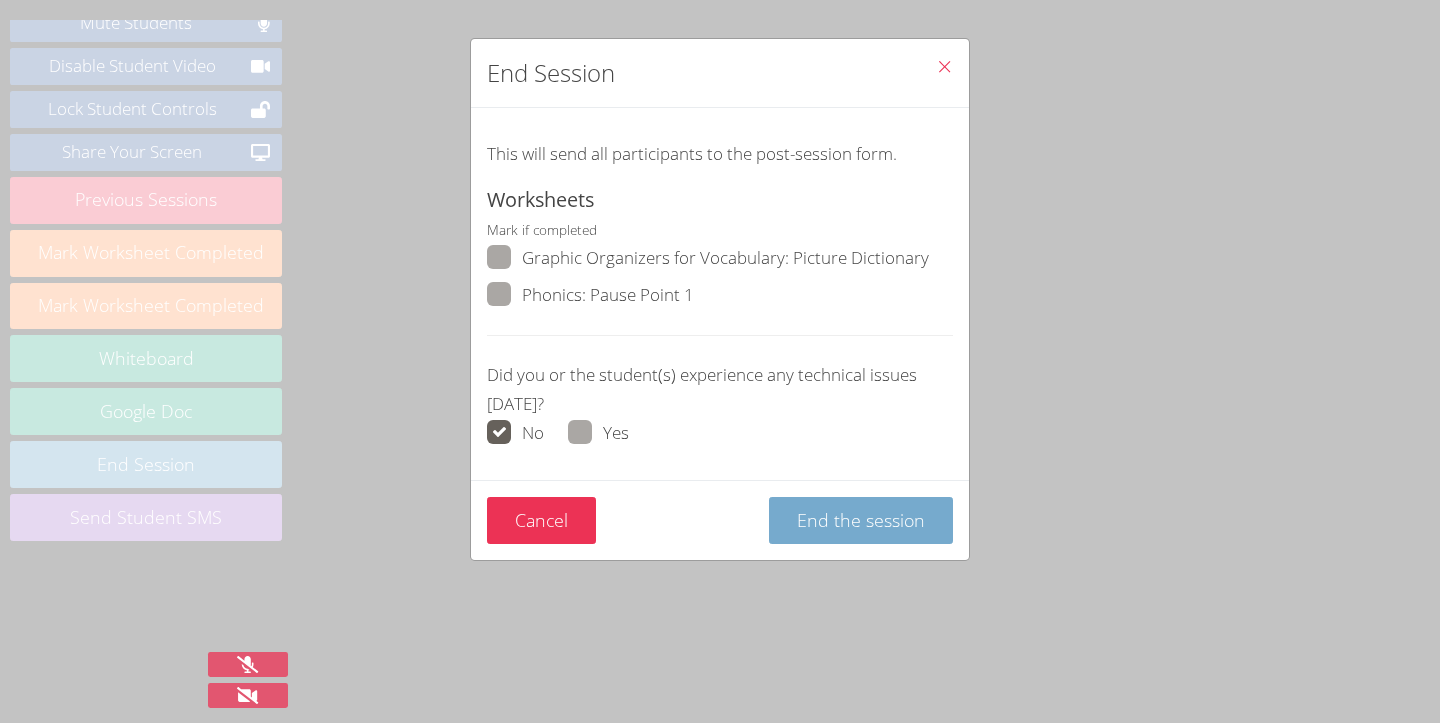 click on "End the session" at bounding box center (861, 520) 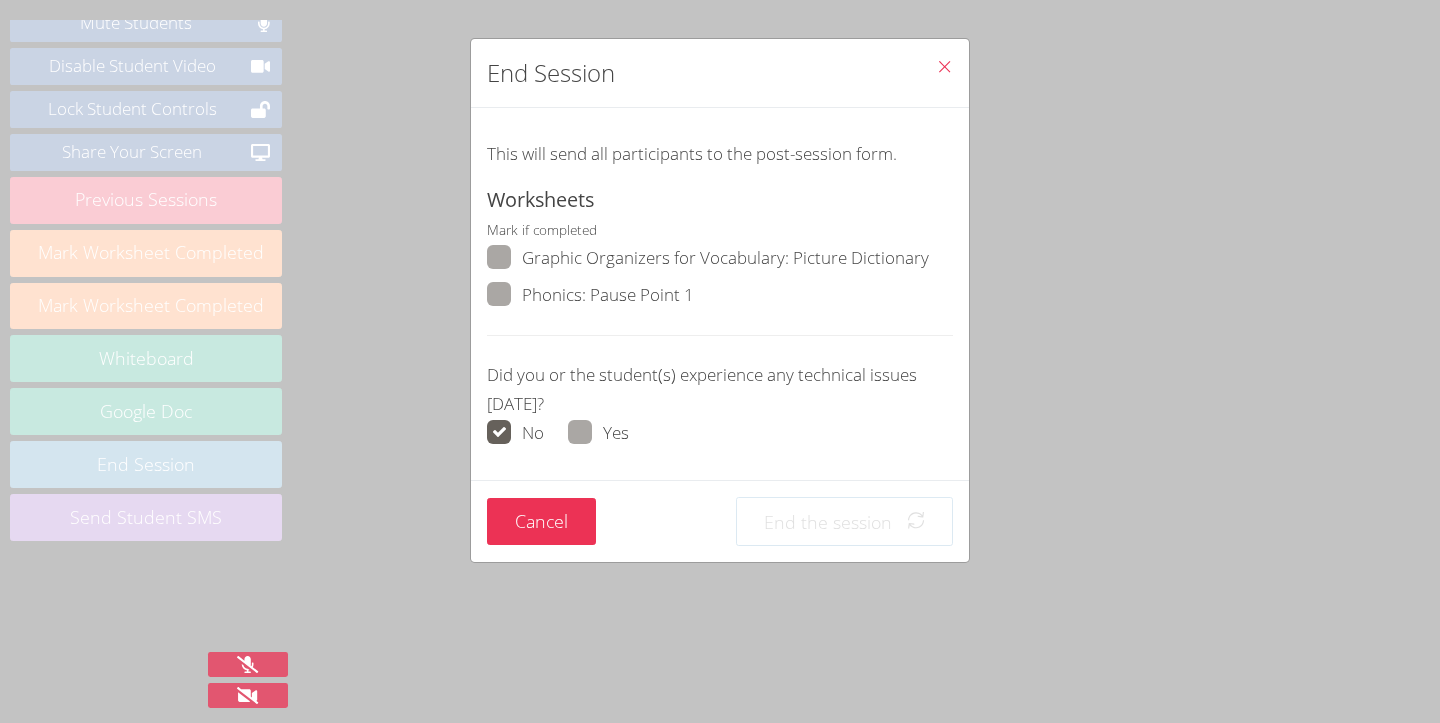 scroll, scrollTop: 0, scrollLeft: 0, axis: both 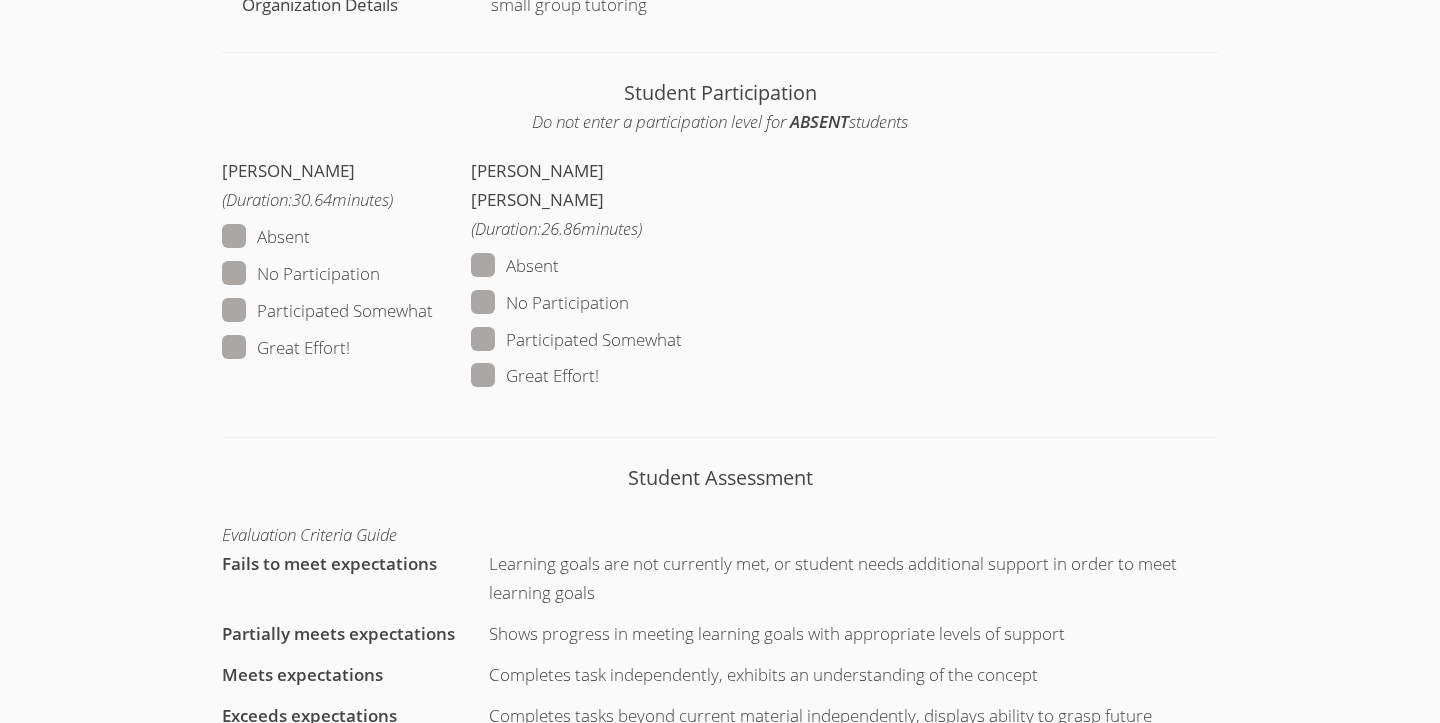 click on "Great Effort!" at bounding box center (595, 376) 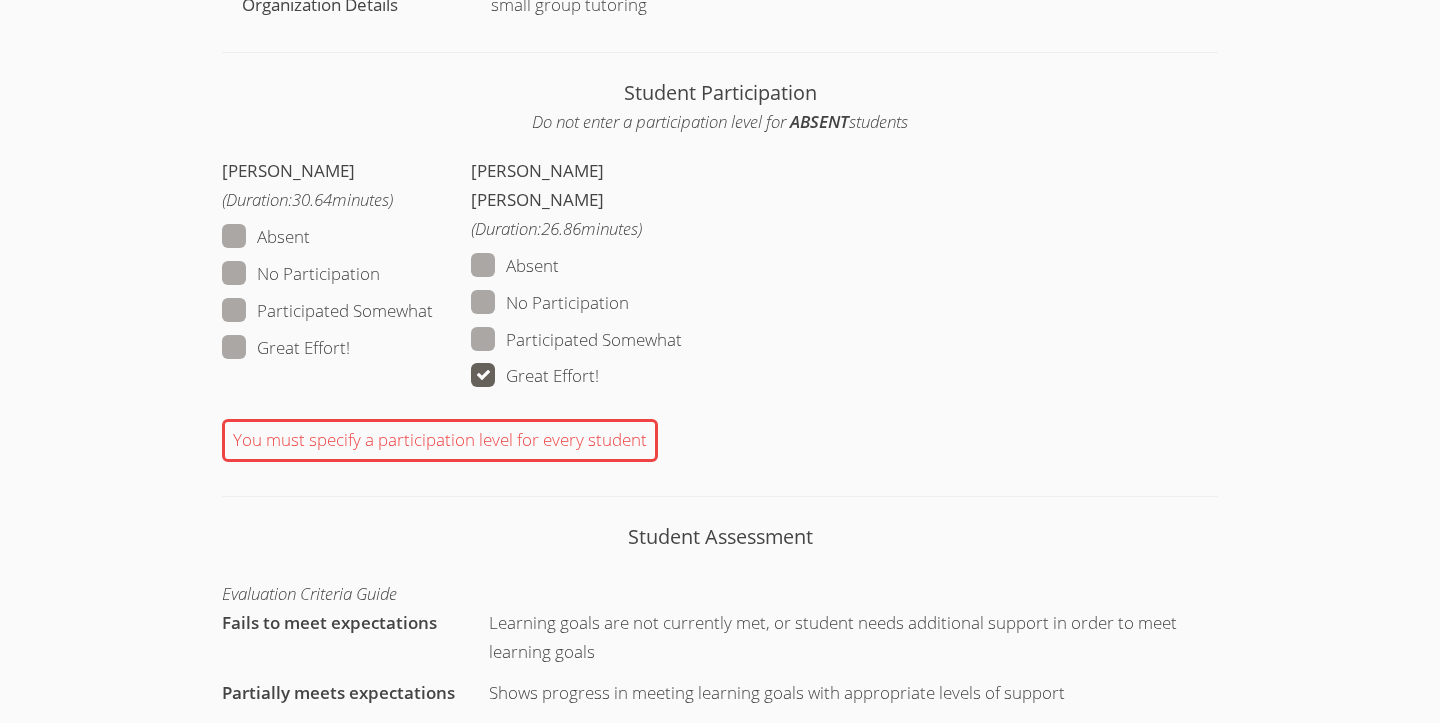 click on "Great Effort!" at bounding box center [286, 348] 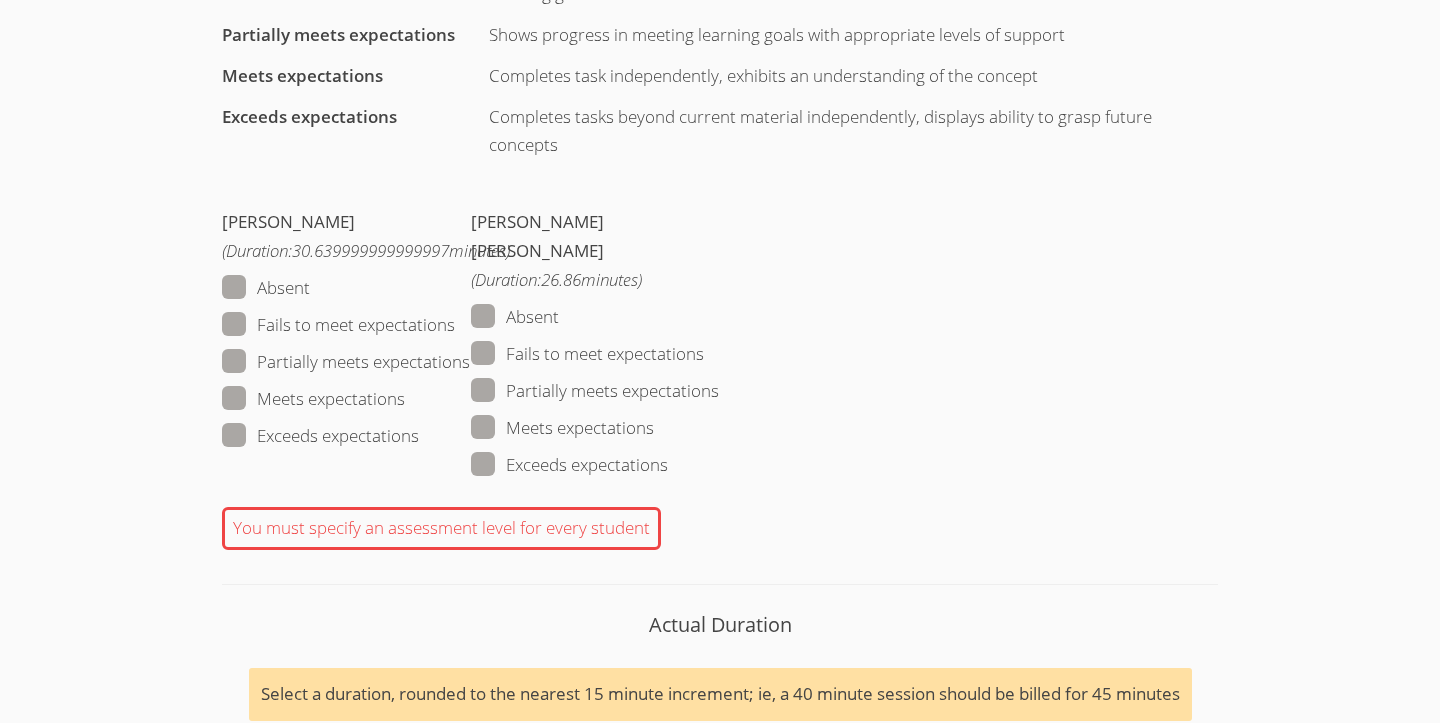scroll, scrollTop: 1440, scrollLeft: 0, axis: vertical 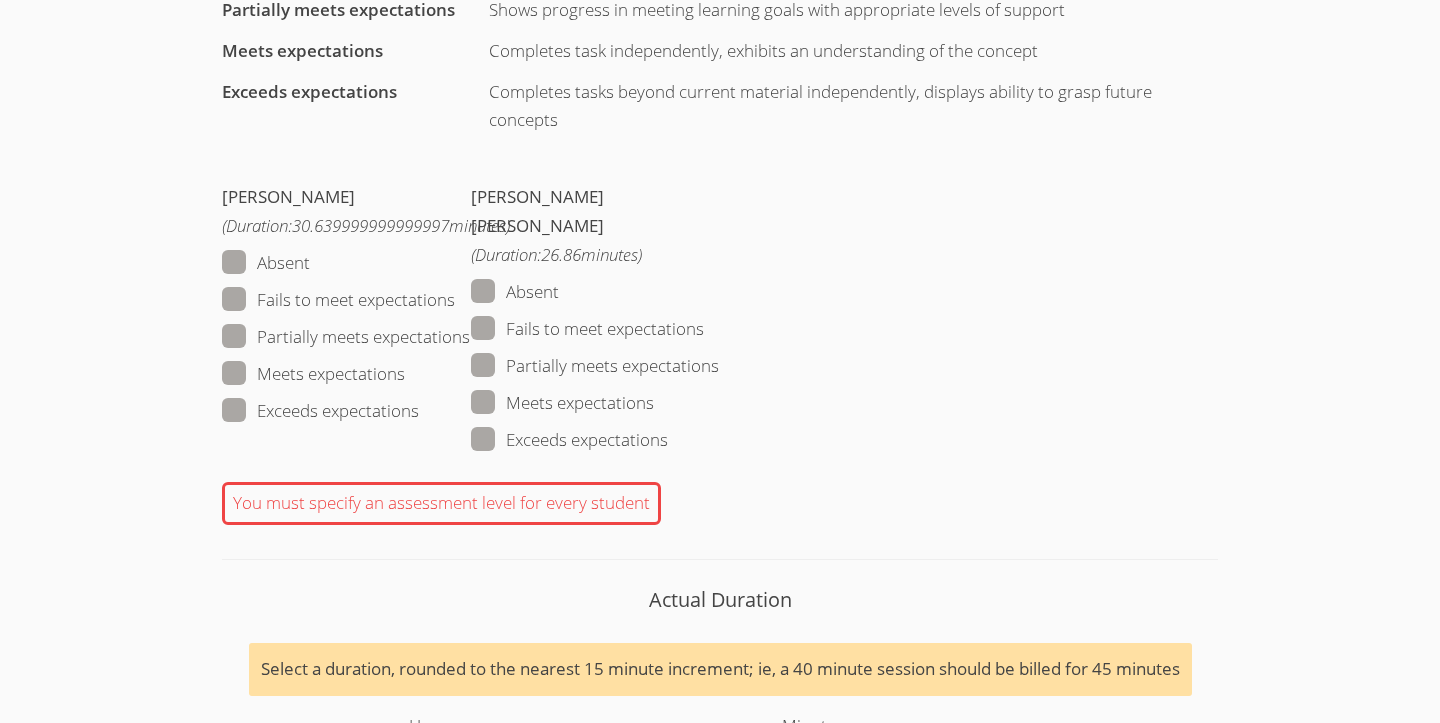 click on "Meets expectations" at bounding box center (313, 374) 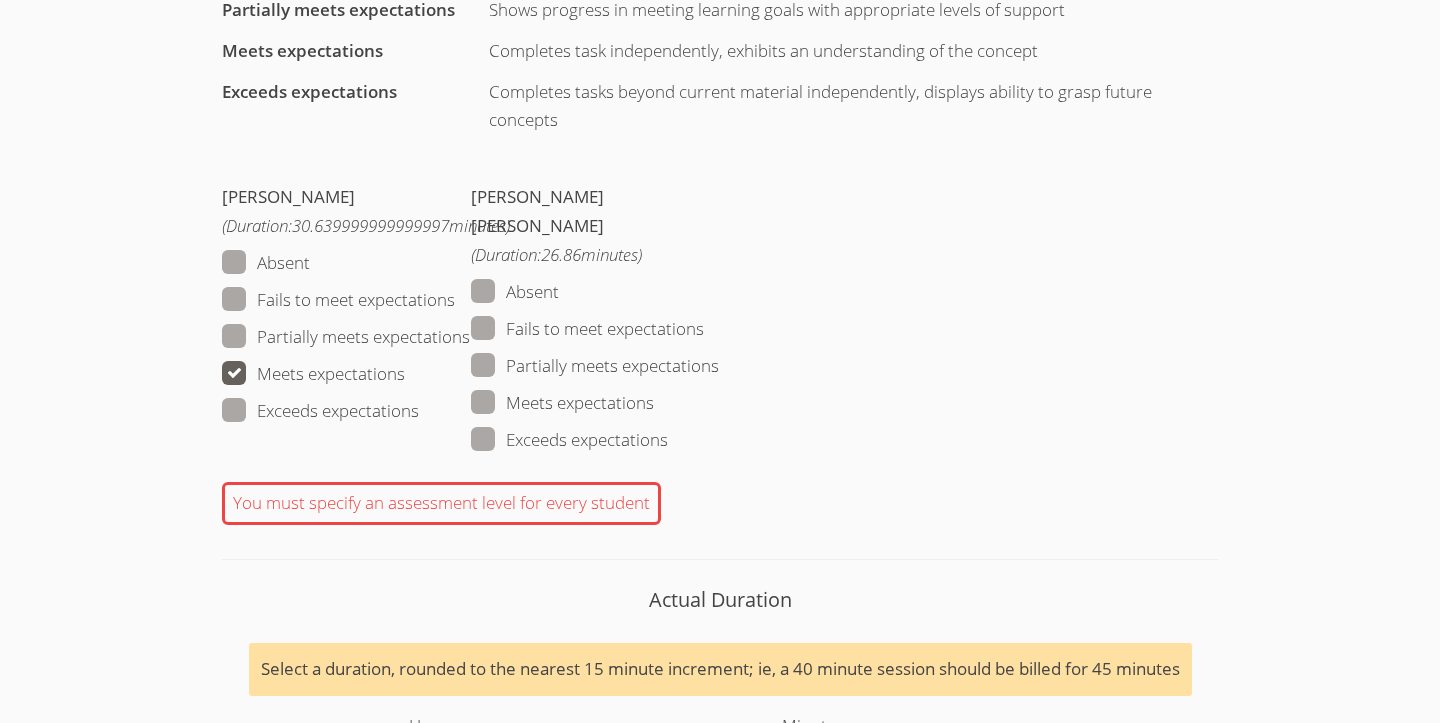 click on "Meets expectations" at bounding box center [562, 403] 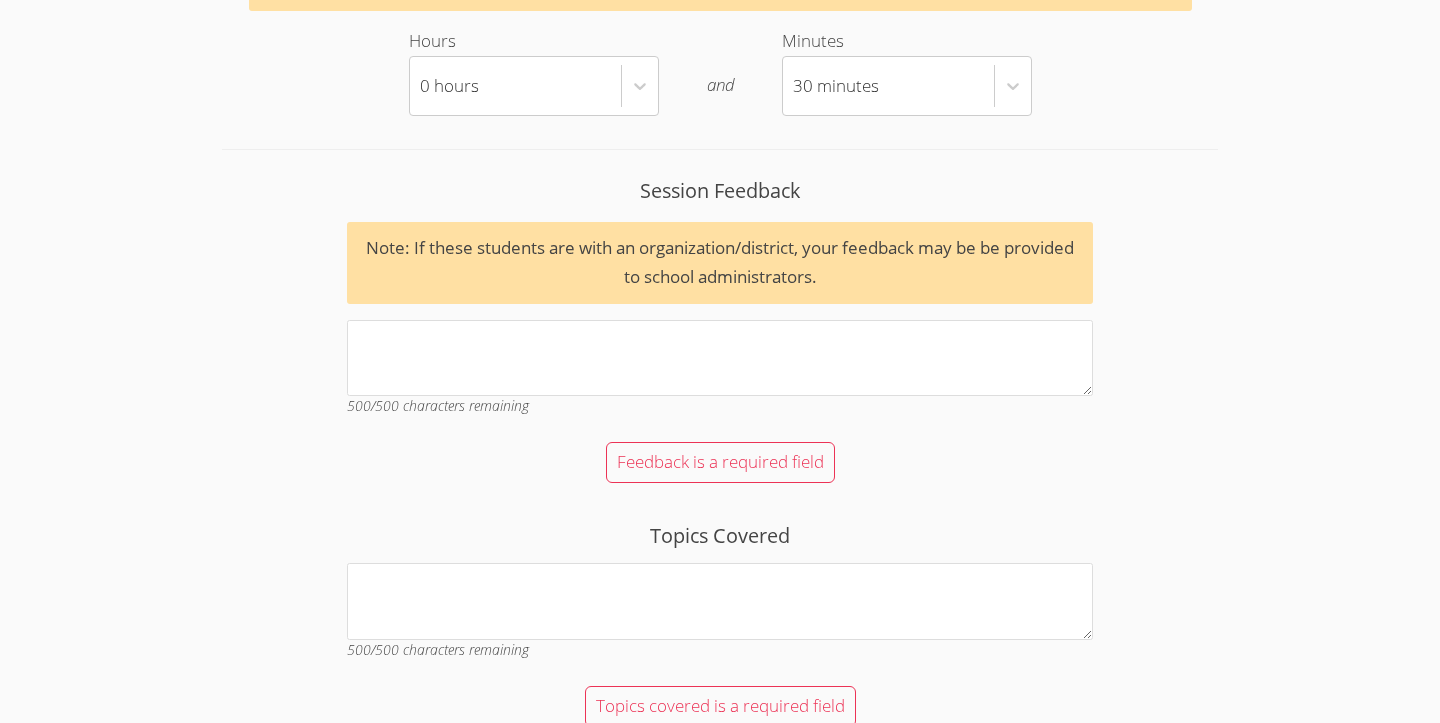scroll, scrollTop: 2143, scrollLeft: 0, axis: vertical 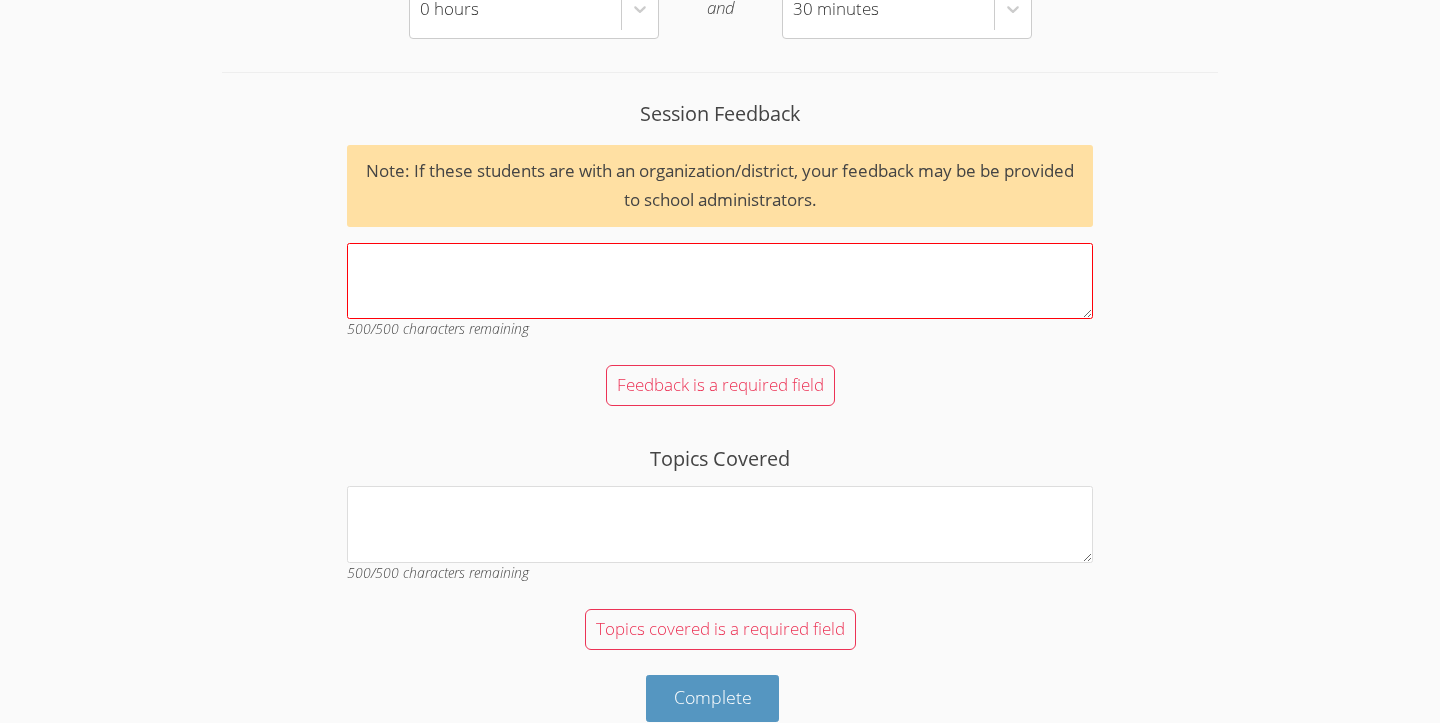 click on "Session Feedback Note: If these students are with an organization/district, your feedback may be be provided to school administrators. 500 /500 characters remaining" at bounding box center (720, 227) 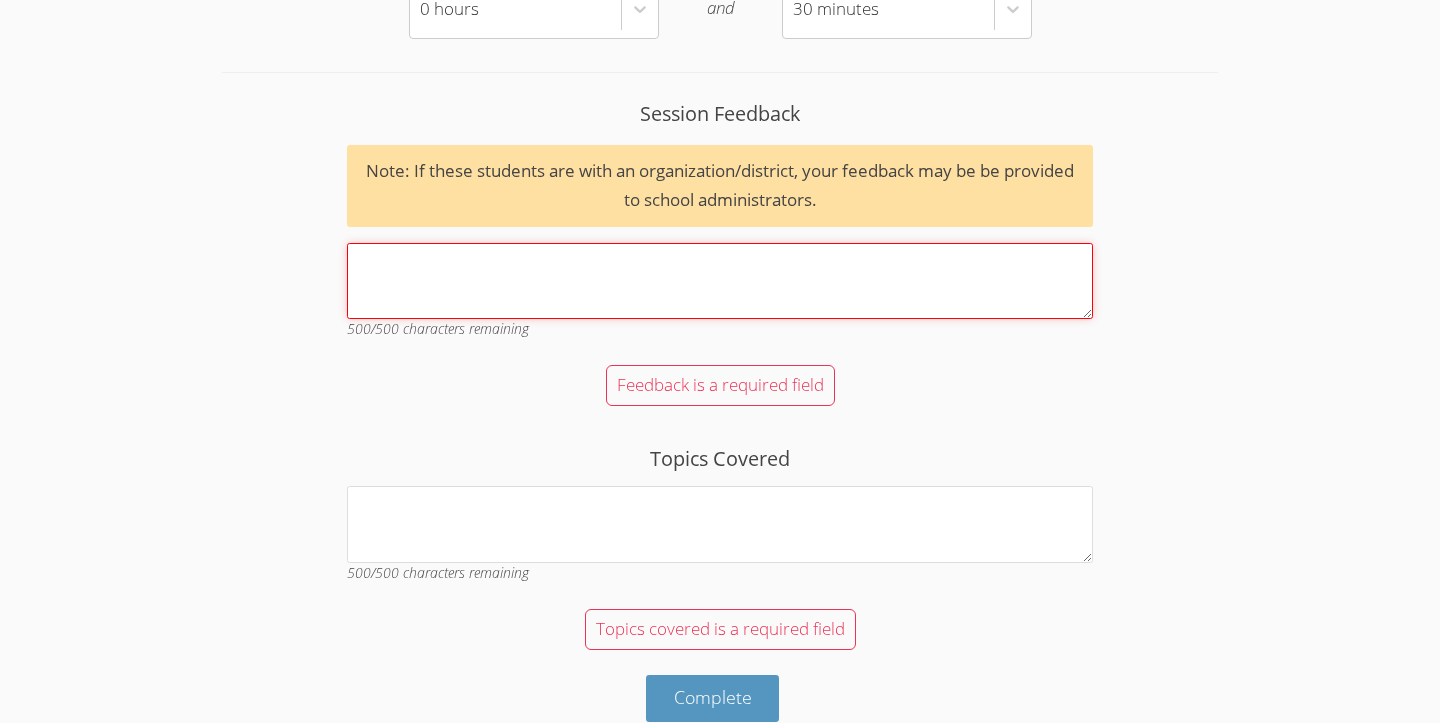 click on "Session Feedback Note: If these students are with an organization/district, your feedback may be be provided to school administrators. 500 /500 characters remaining" at bounding box center [720, 281] 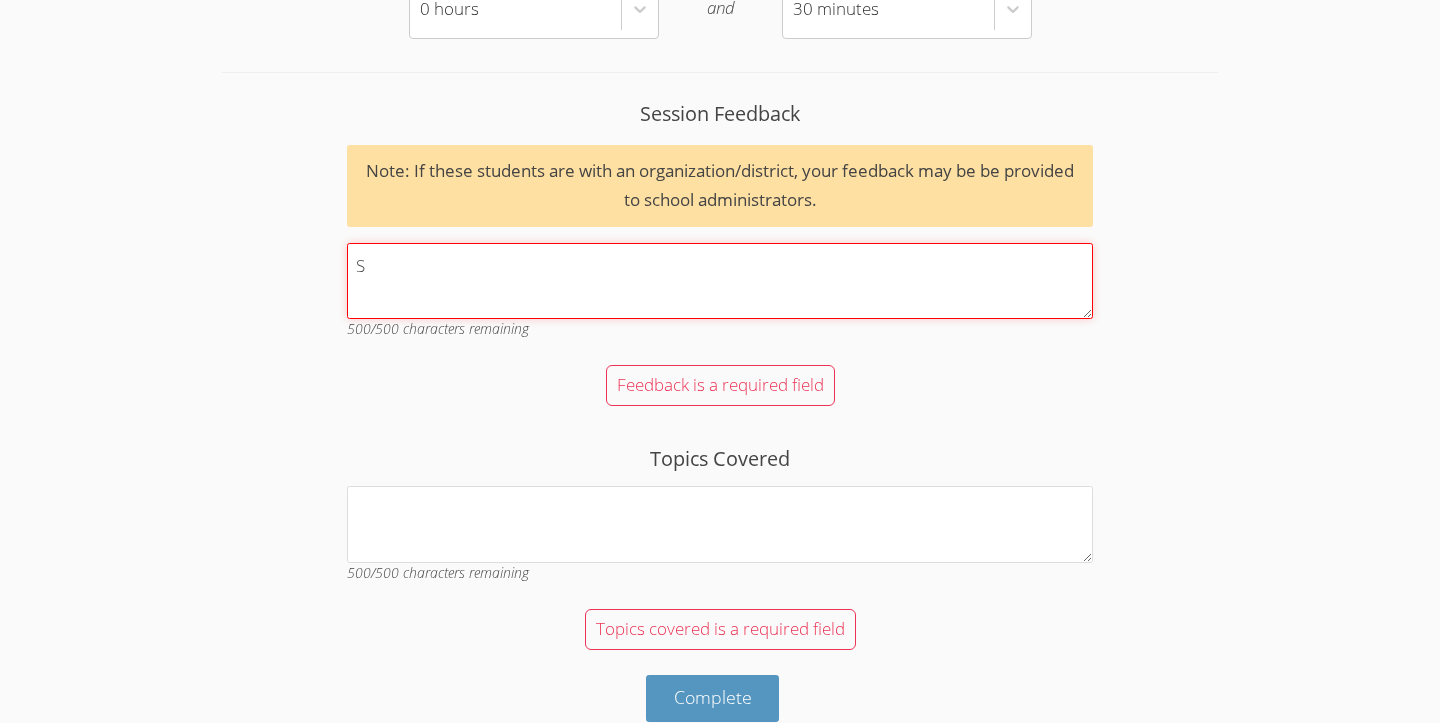 scroll, scrollTop: 2082, scrollLeft: 0, axis: vertical 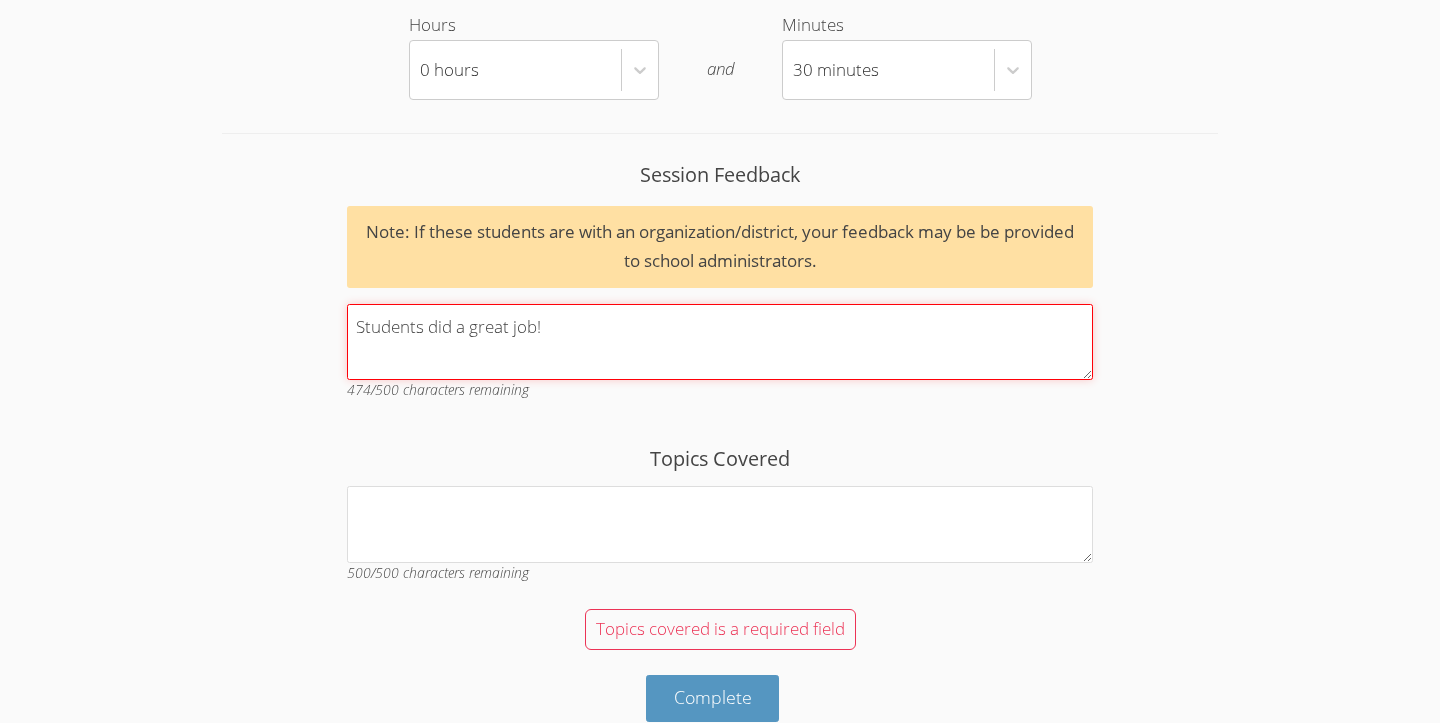 type on "Students did a great job!" 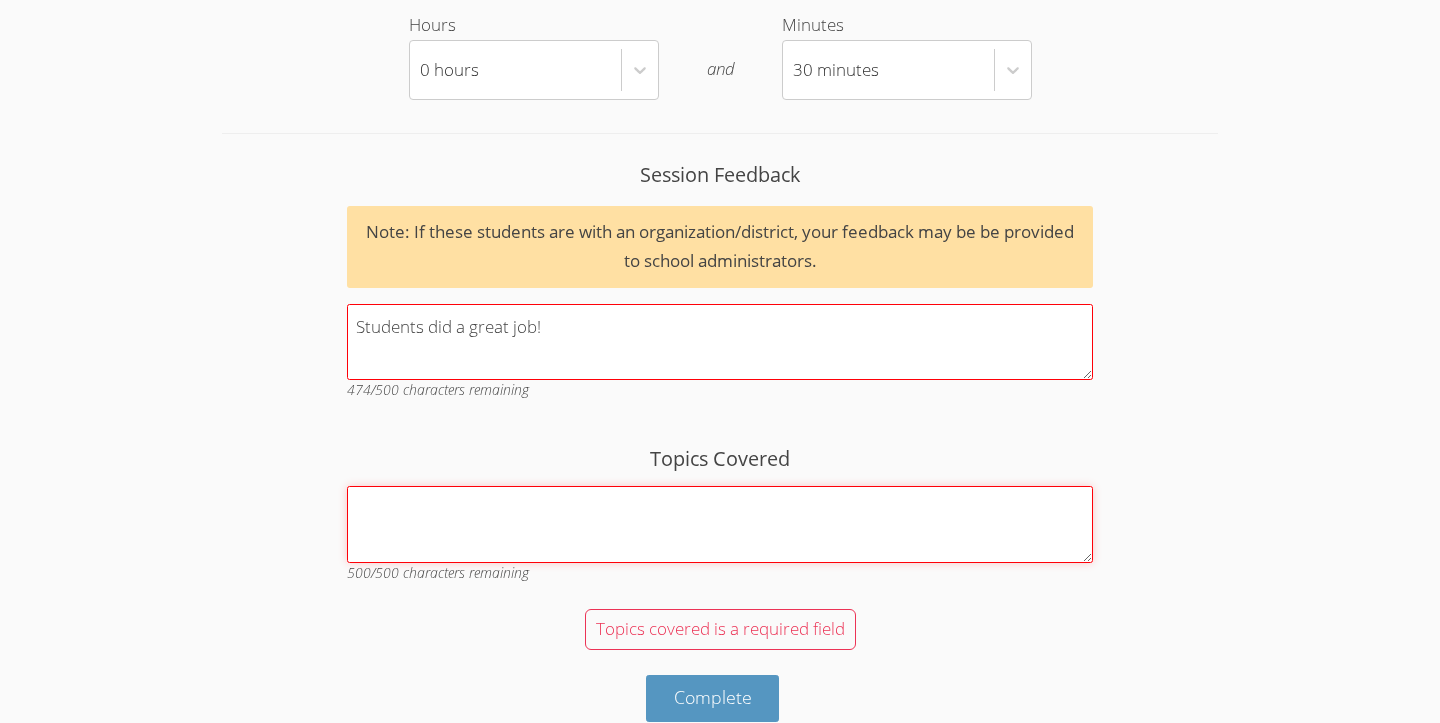 scroll, scrollTop: 2021, scrollLeft: 0, axis: vertical 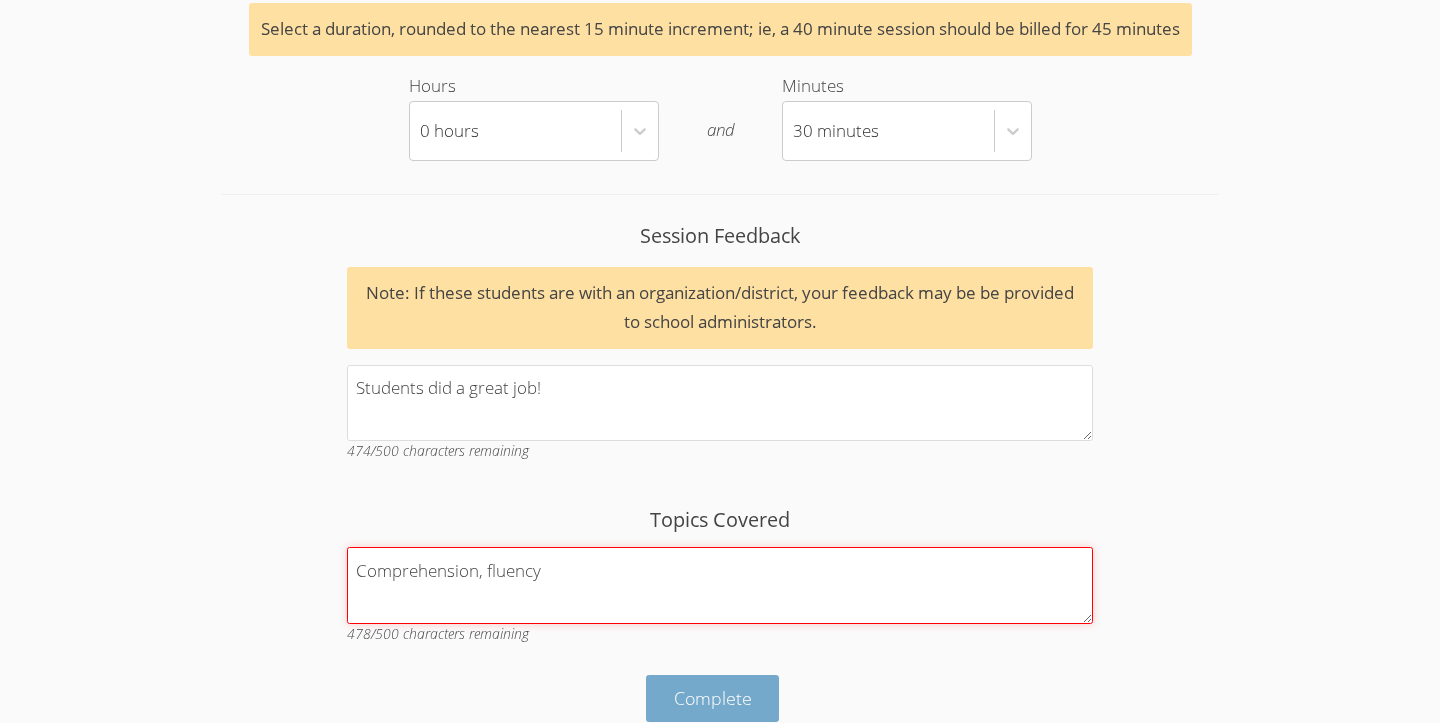 type on "Comprehension, fluency" 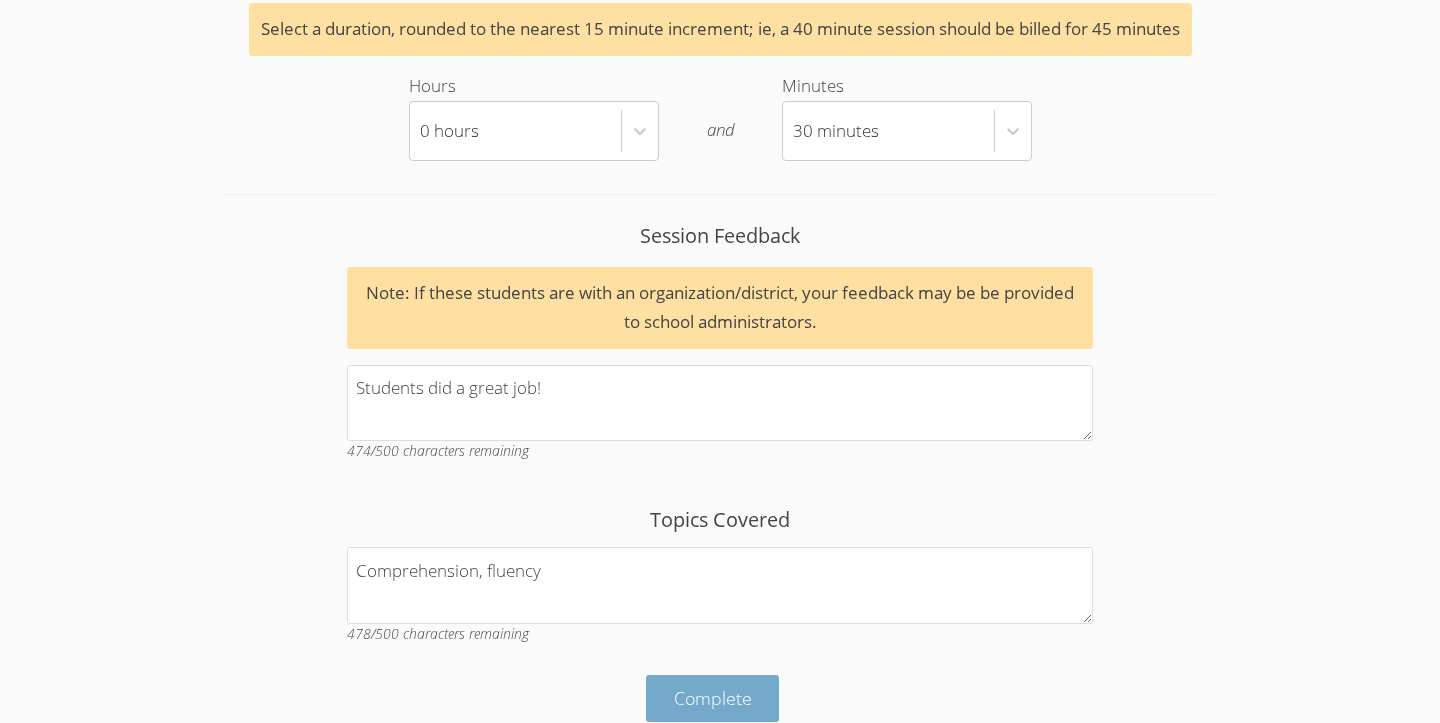 click on "Complete" at bounding box center [713, 698] 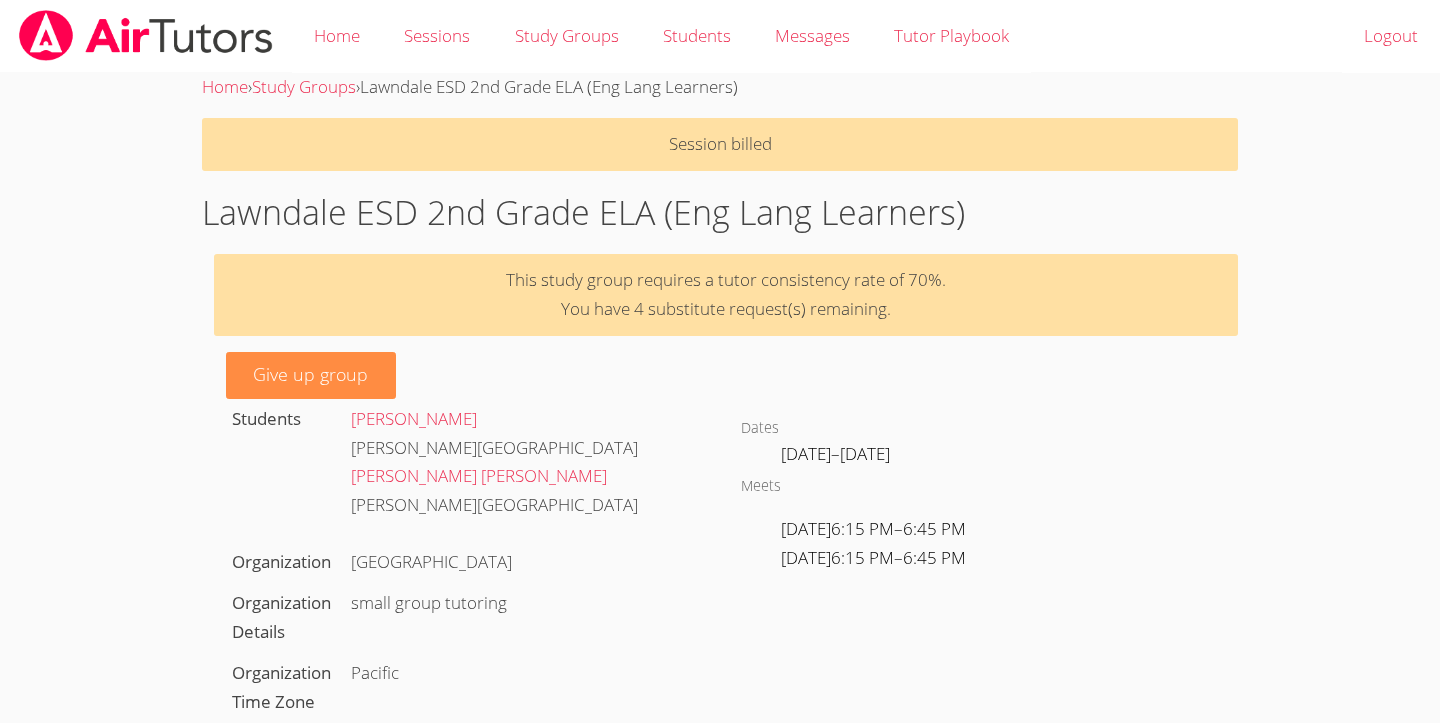 scroll, scrollTop: 0, scrollLeft: 0, axis: both 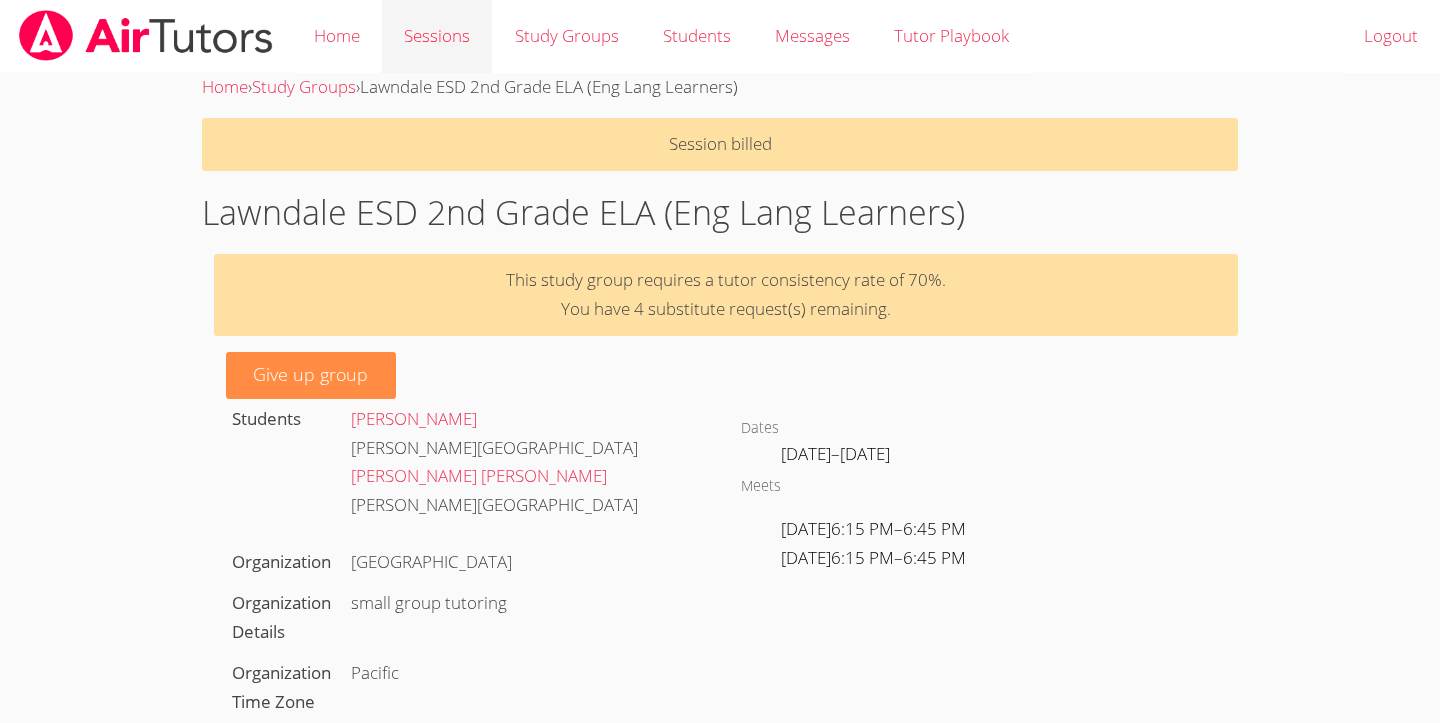 click on "Sessions" at bounding box center (437, 36) 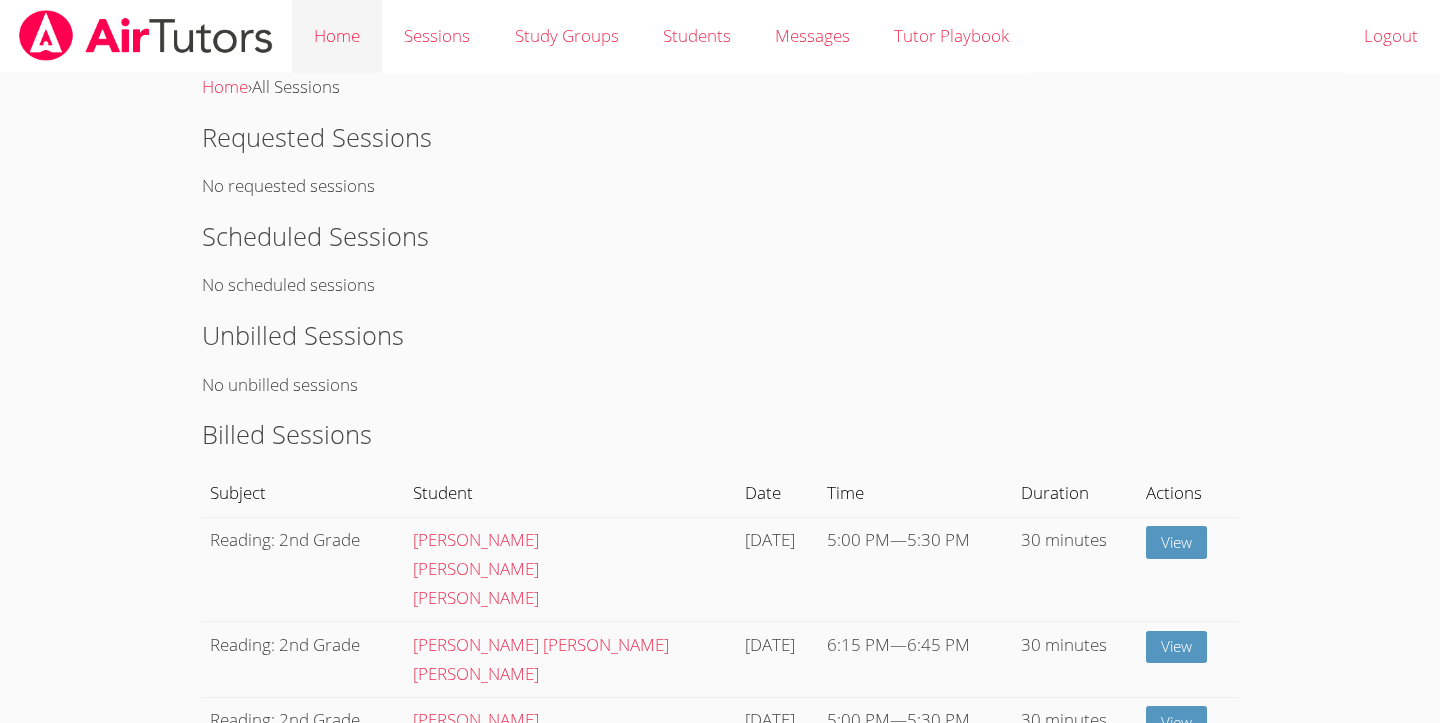 click on "Home" at bounding box center (337, 36) 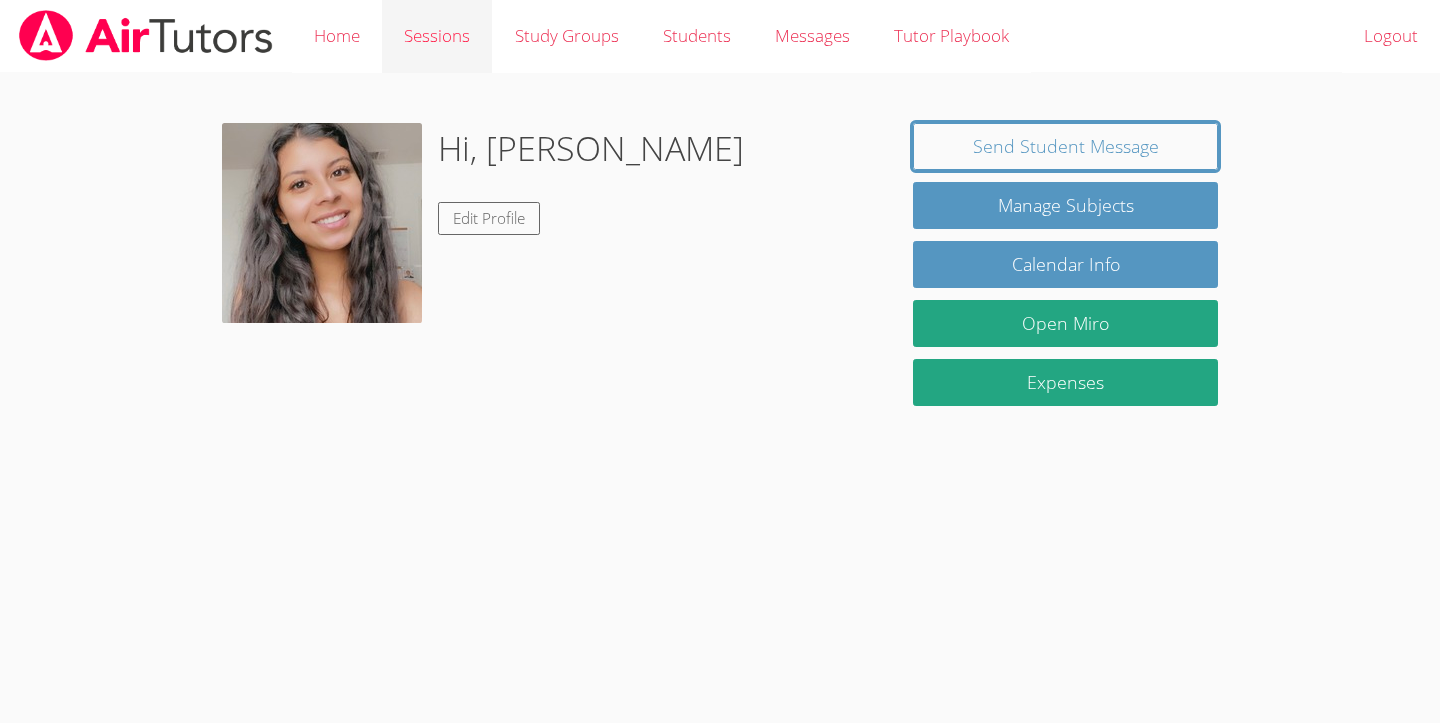 click on "Sessions" at bounding box center (437, 36) 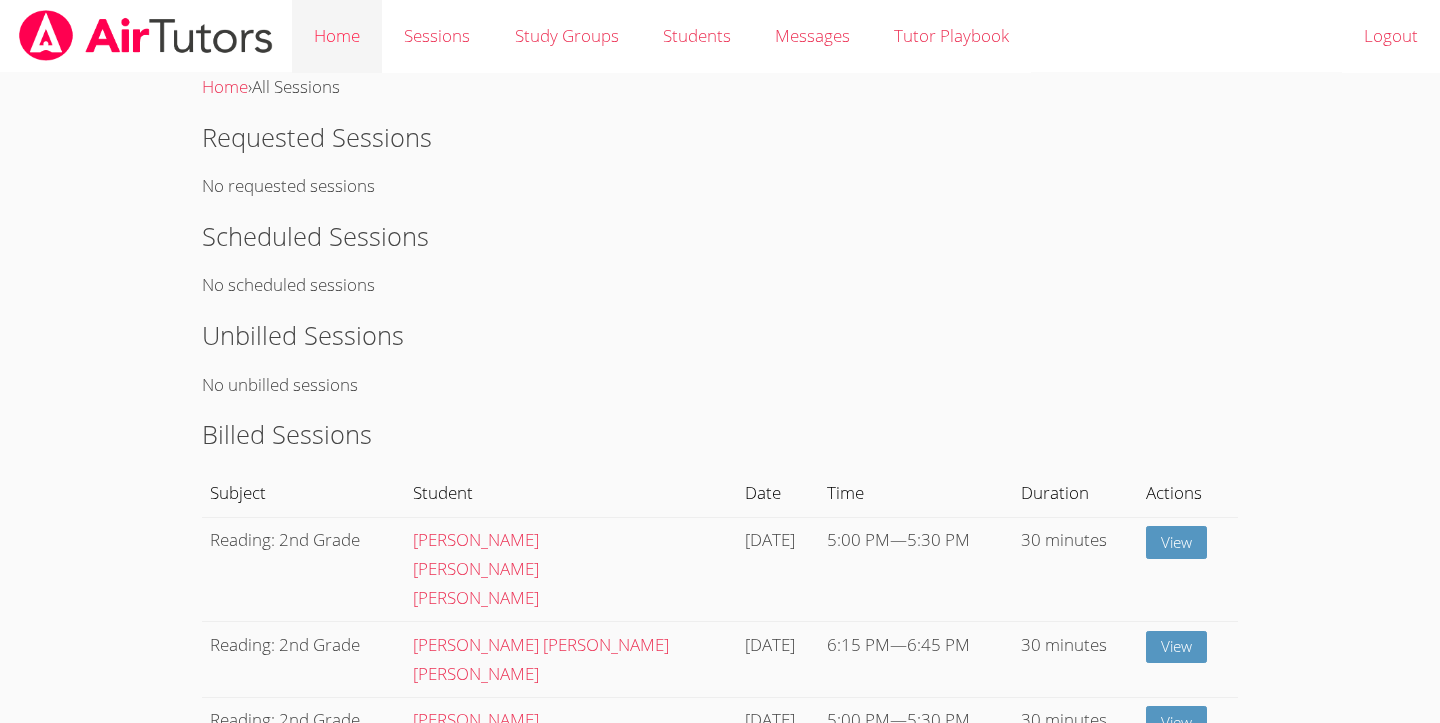 click on "Home" at bounding box center [337, 36] 